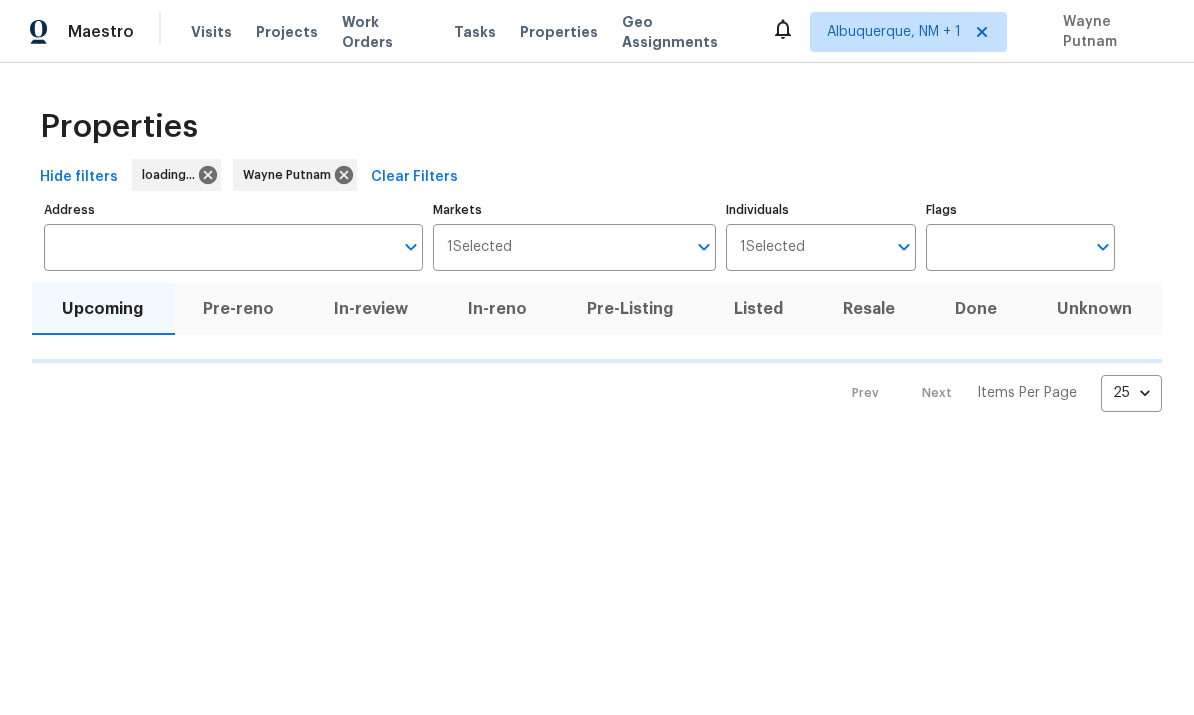 scroll, scrollTop: 0, scrollLeft: 0, axis: both 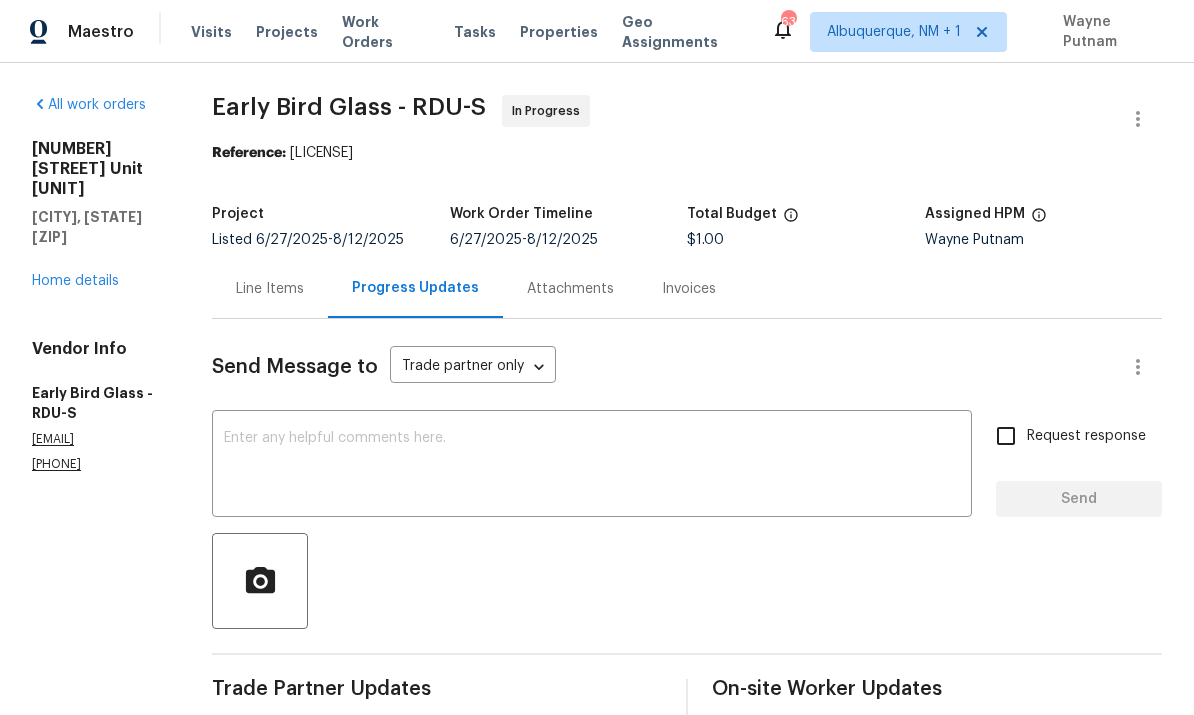 click on "Home details" at bounding box center (75, 281) 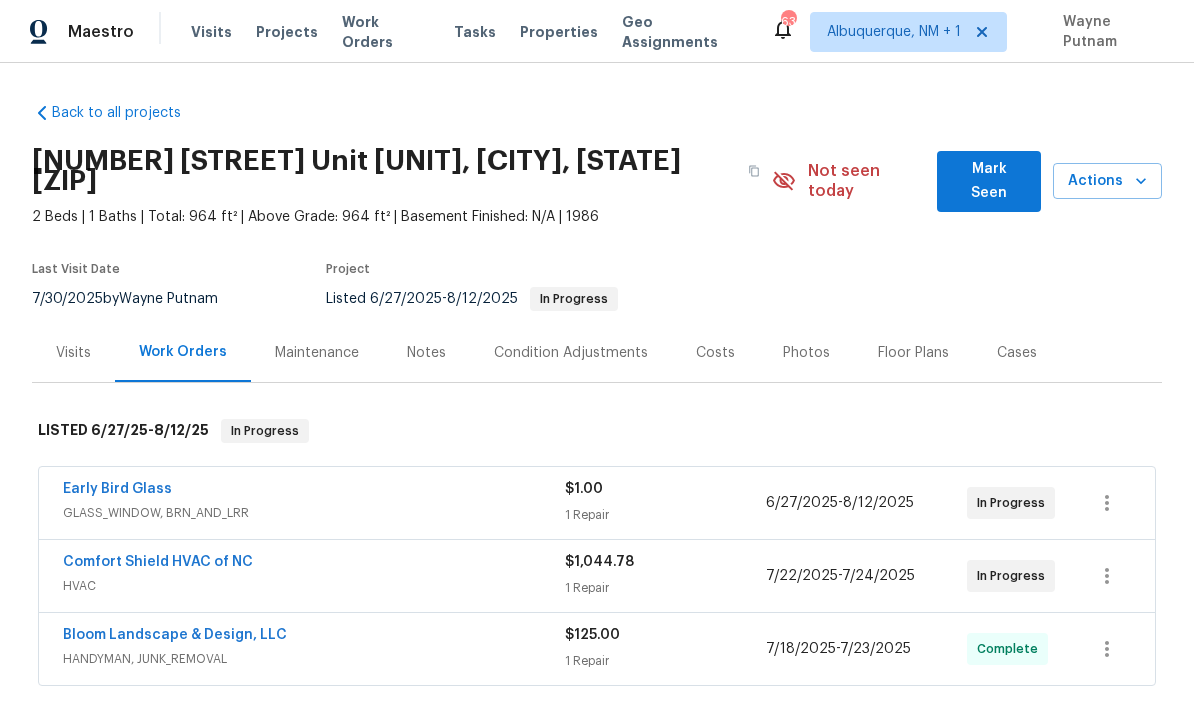 click on "Comfort Shield HVAC of NC" at bounding box center (158, 562) 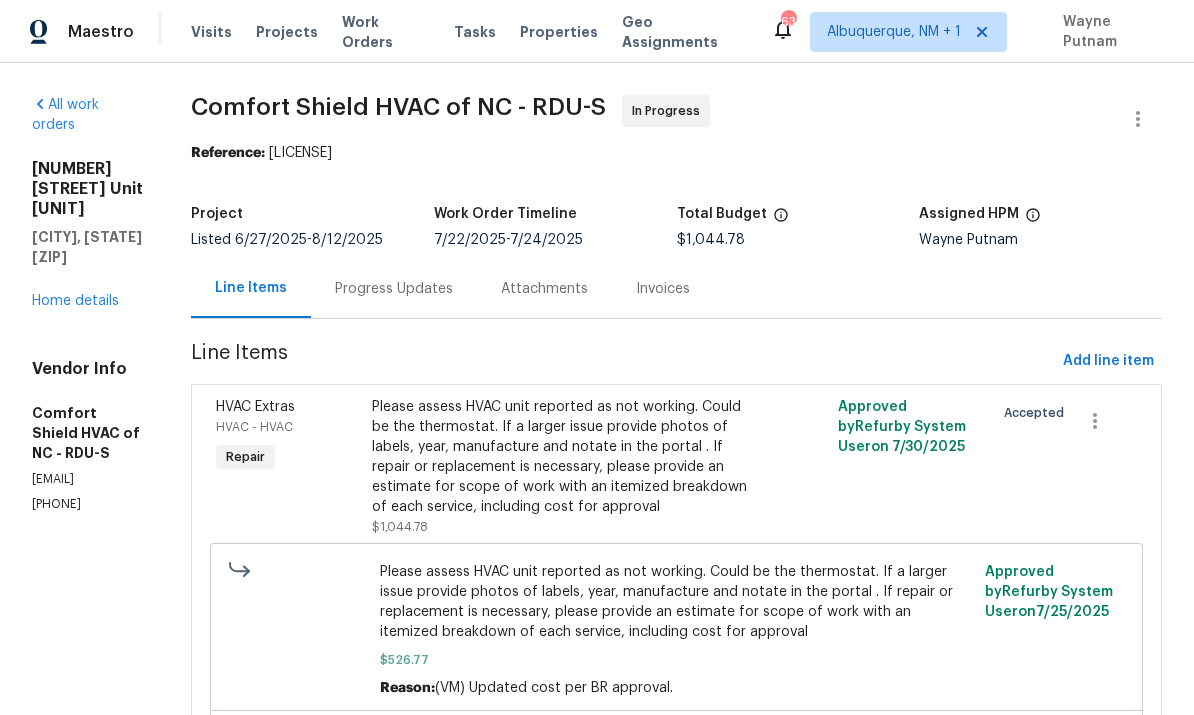 click on "Progress Updates" at bounding box center [394, 289] 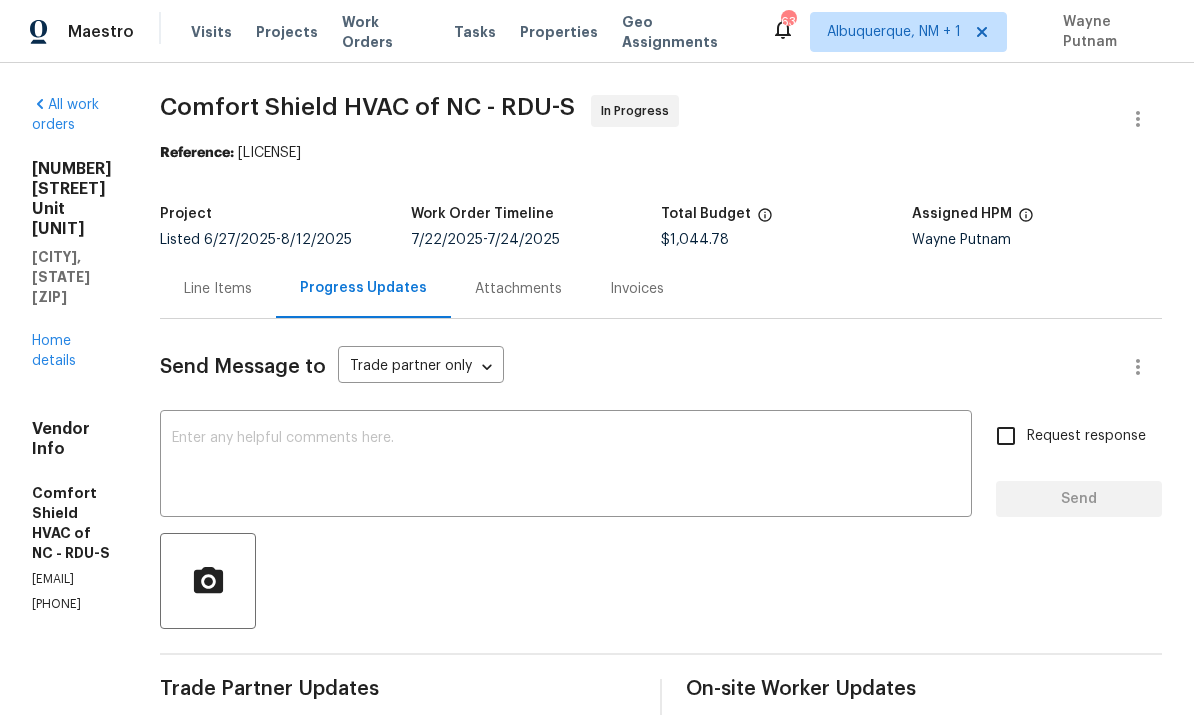 scroll, scrollTop: 0, scrollLeft: 0, axis: both 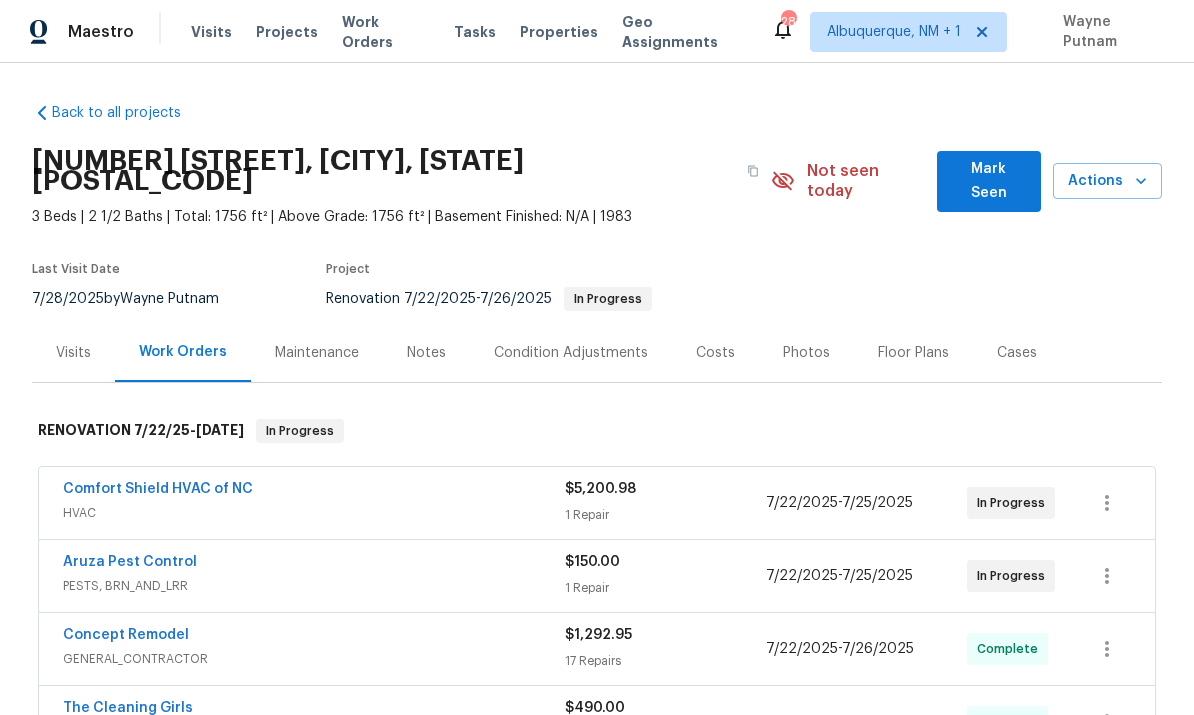 click on "Aruza Pest Control" at bounding box center (130, 562) 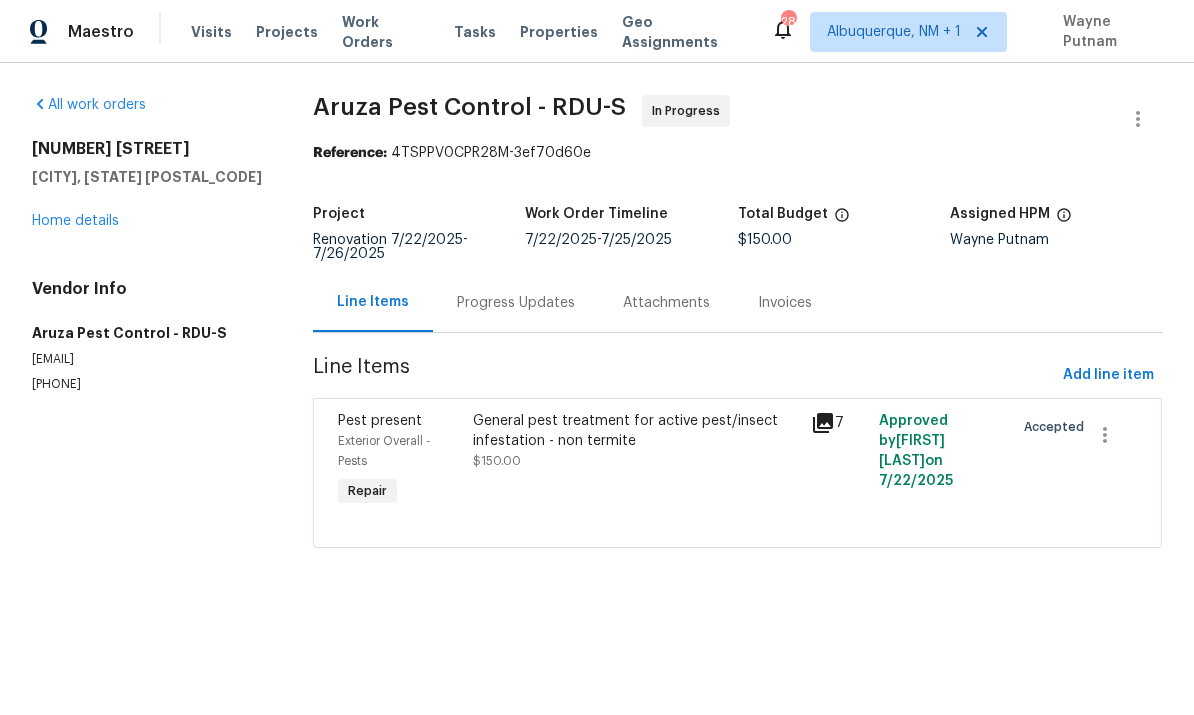 click on "Progress Updates" at bounding box center (516, 303) 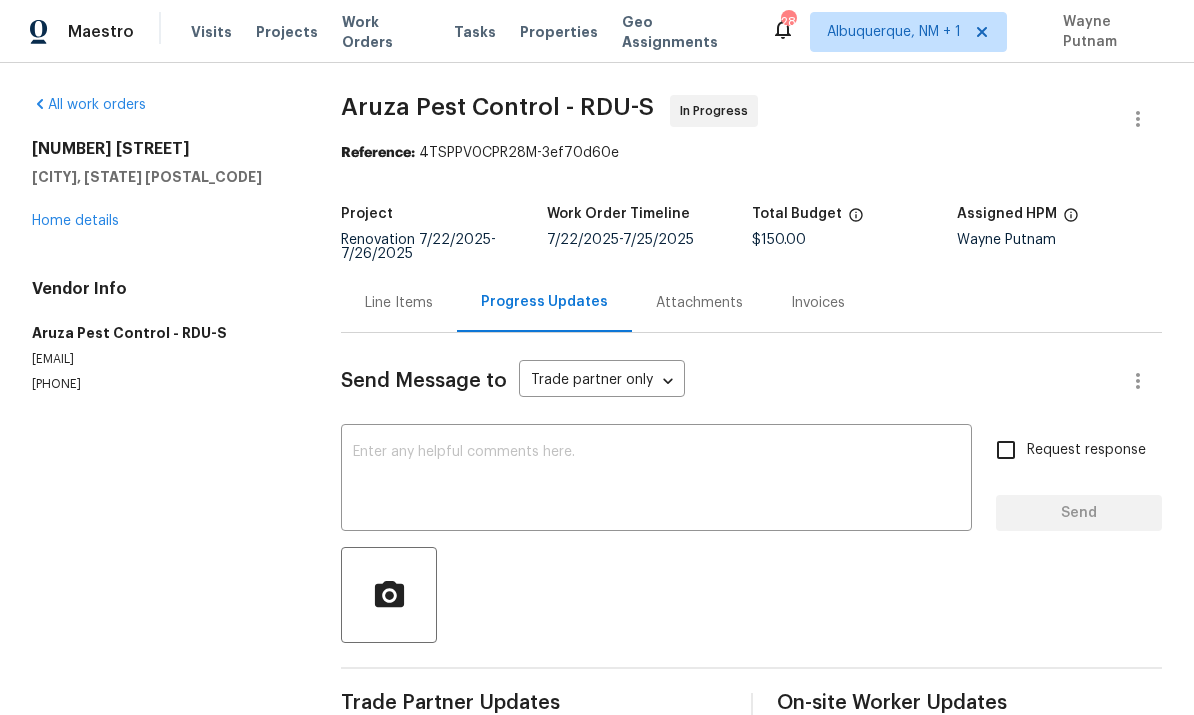 scroll, scrollTop: 0, scrollLeft: 0, axis: both 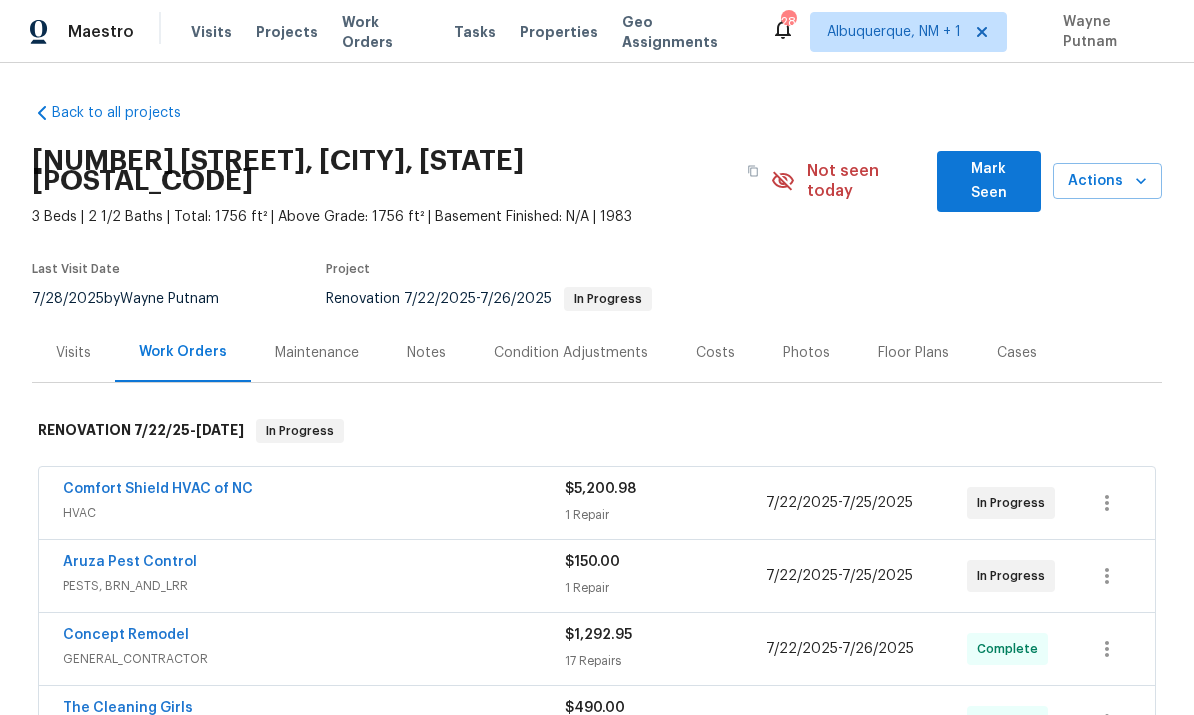click on "Comfort Shield HVAC of NC" at bounding box center (158, 489) 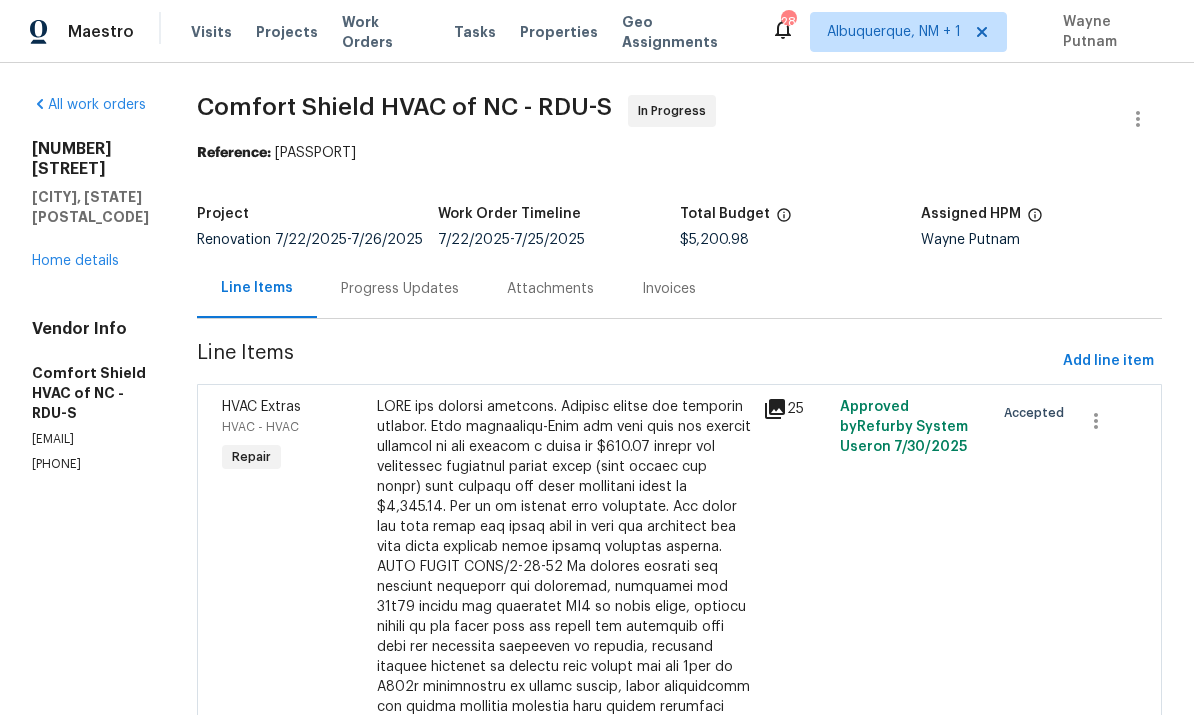 scroll, scrollTop: 0, scrollLeft: 0, axis: both 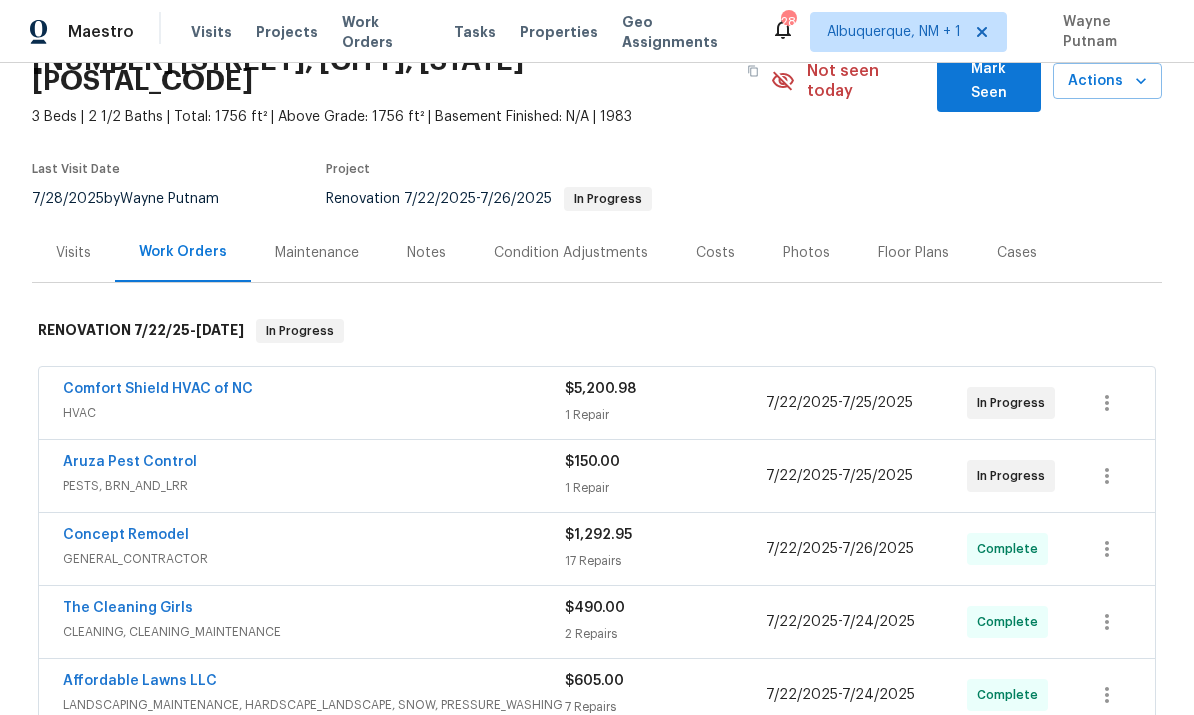 click on "Comfort Shield HVAC of NC" at bounding box center [158, 389] 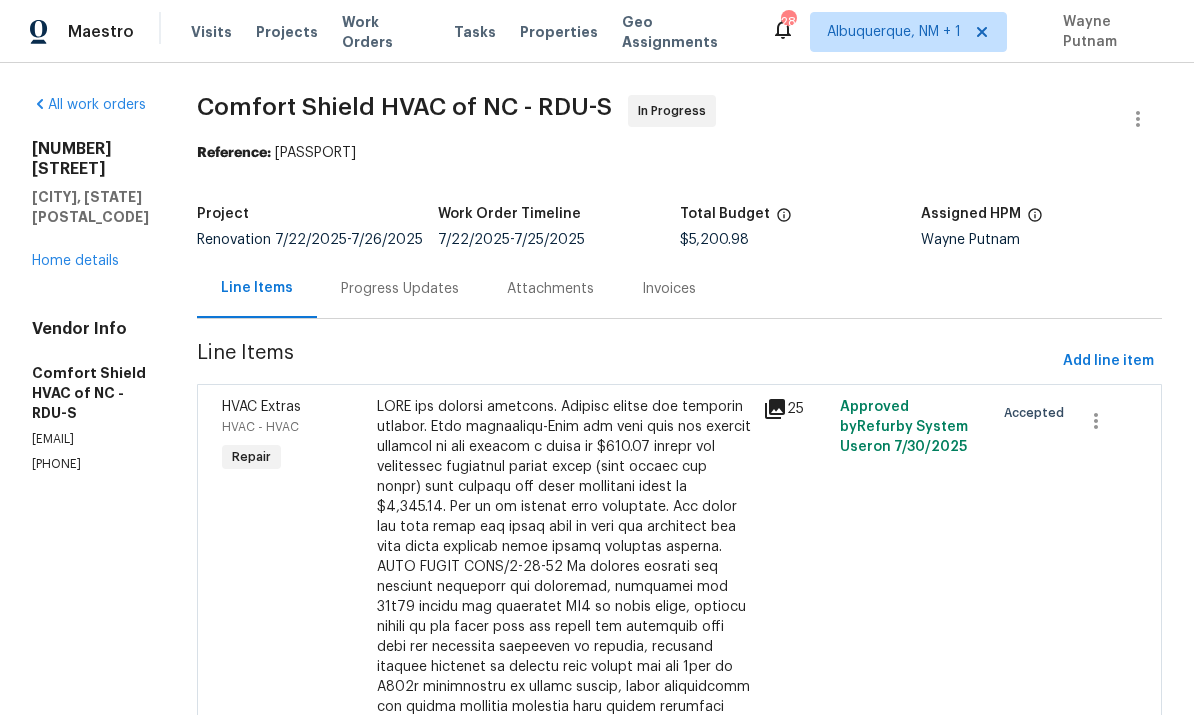 click on "Home details" at bounding box center [75, 261] 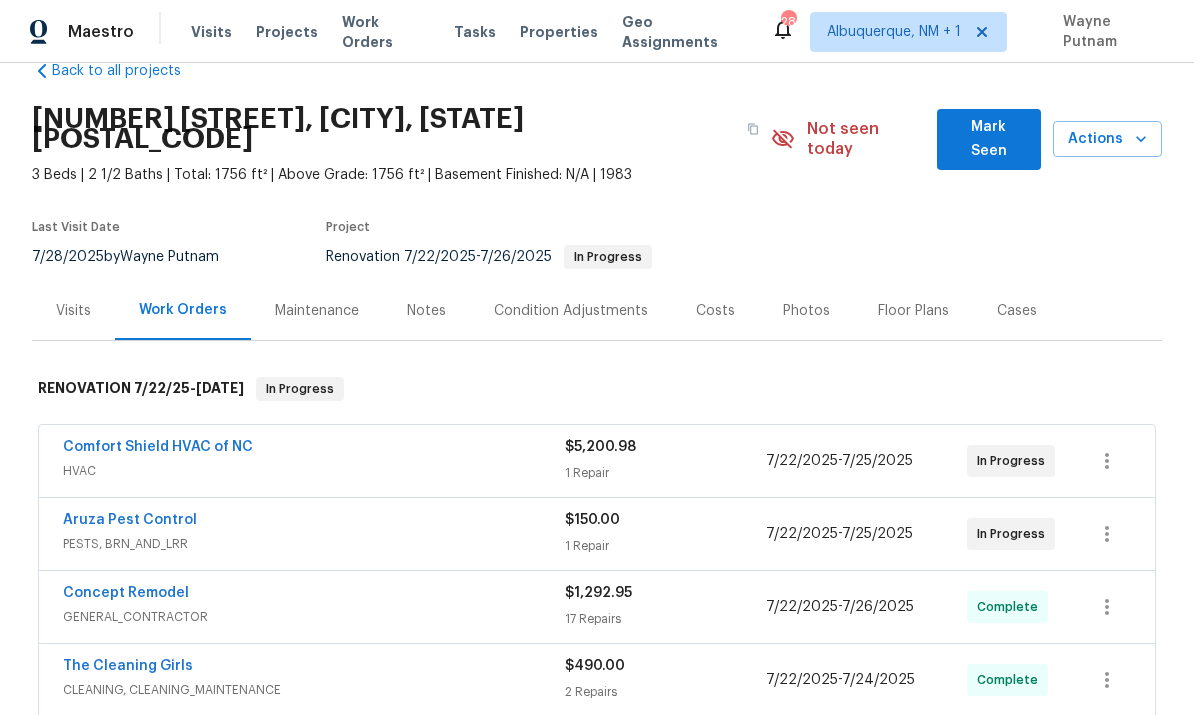 scroll, scrollTop: 40, scrollLeft: 0, axis: vertical 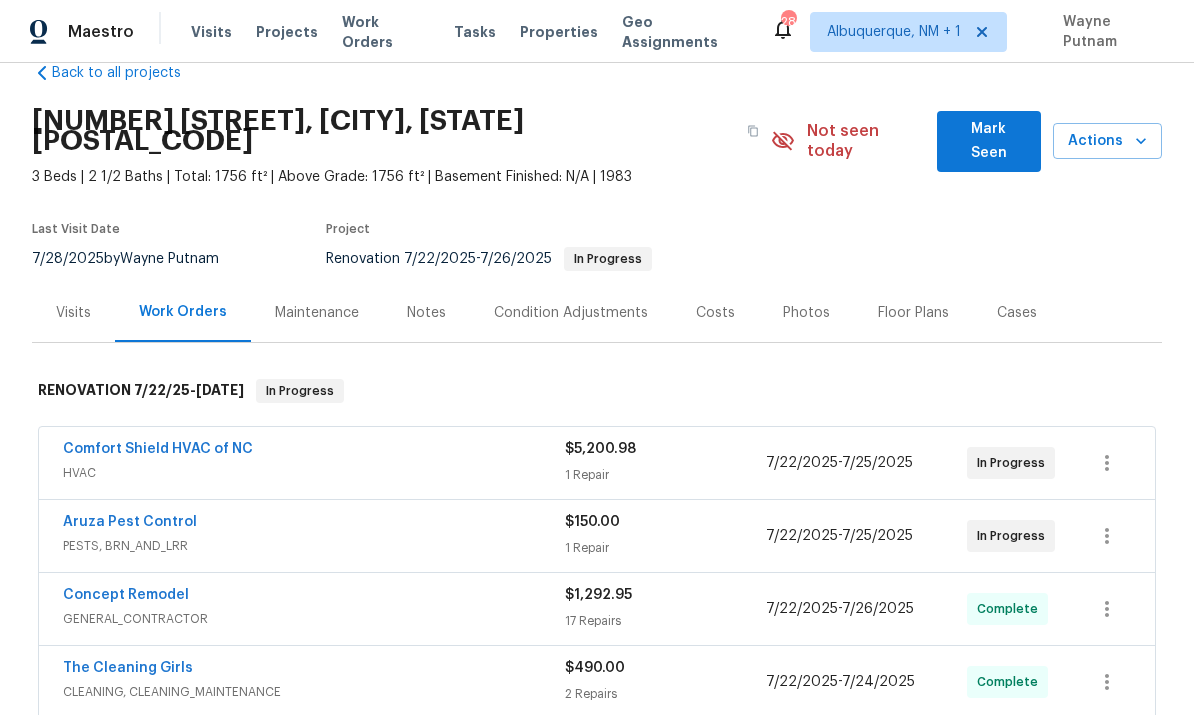 click on "Comfort Shield HVAC of NC" at bounding box center [158, 449] 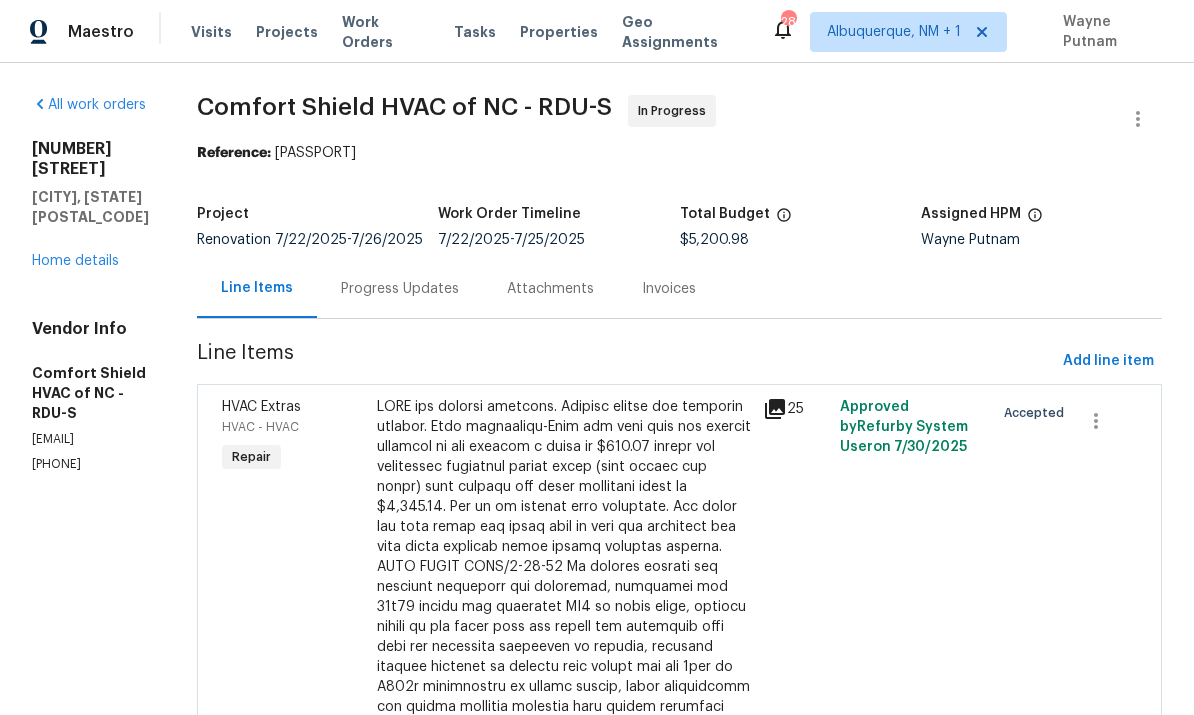 scroll, scrollTop: 0, scrollLeft: 0, axis: both 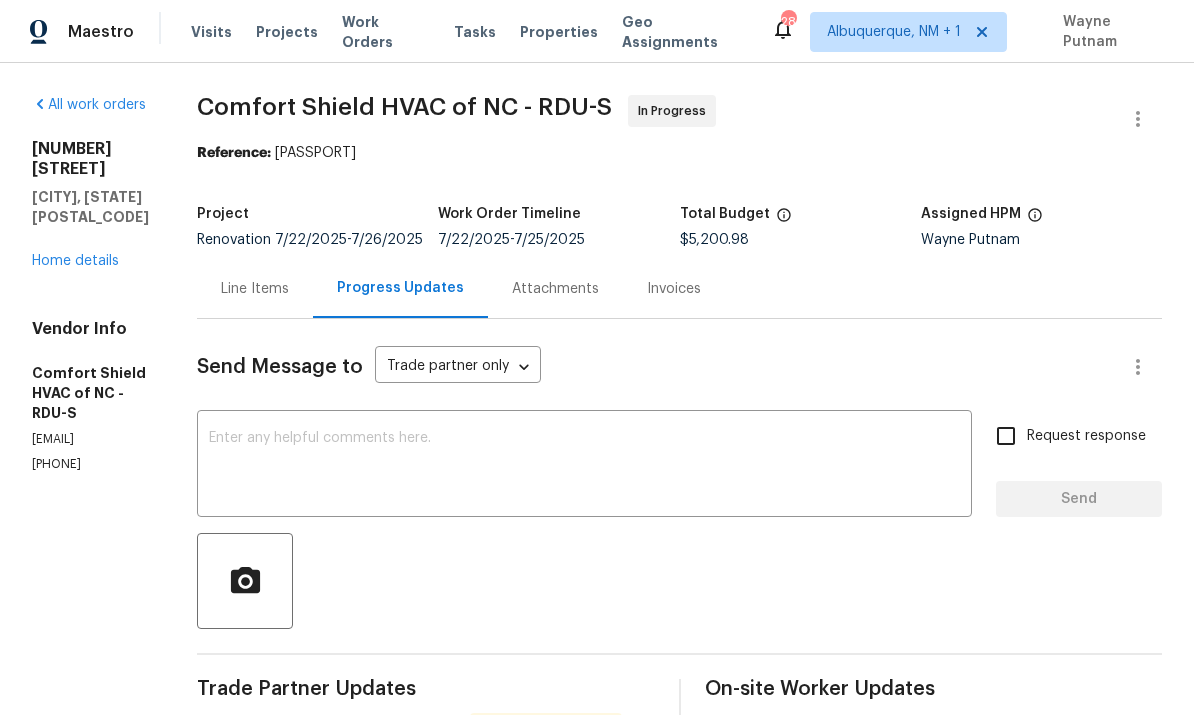 click on "Home details" at bounding box center [75, 261] 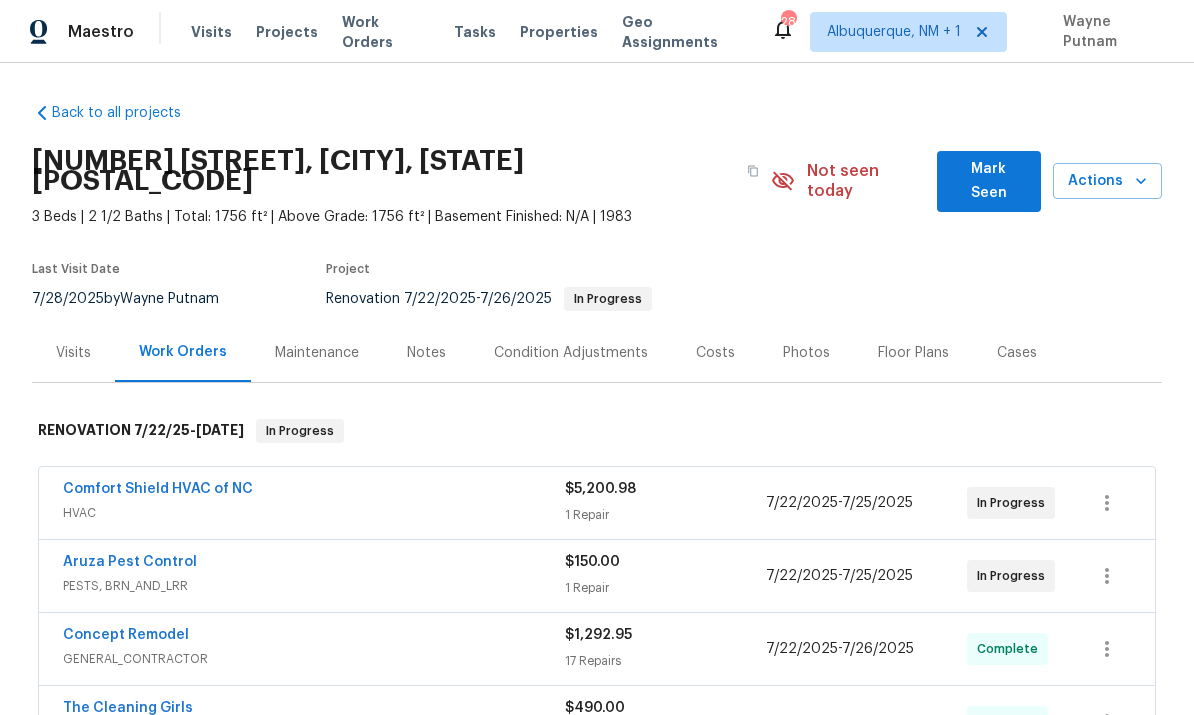 click on "Photos" at bounding box center (806, 353) 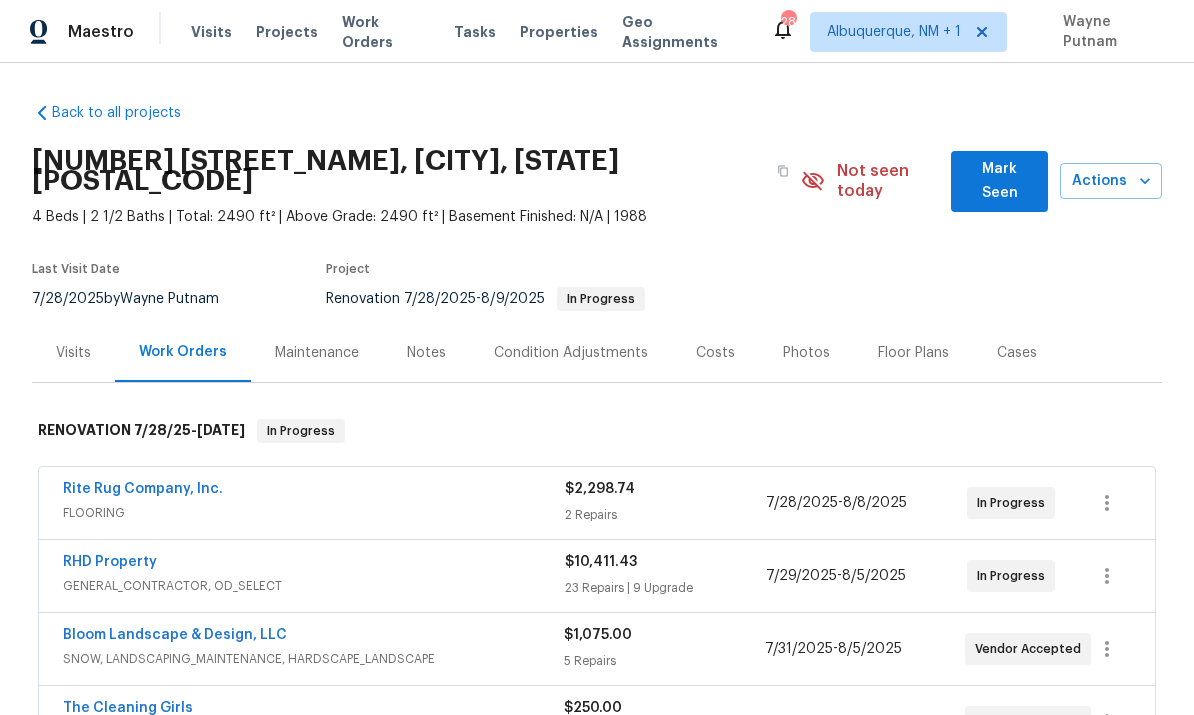 scroll, scrollTop: 0, scrollLeft: 0, axis: both 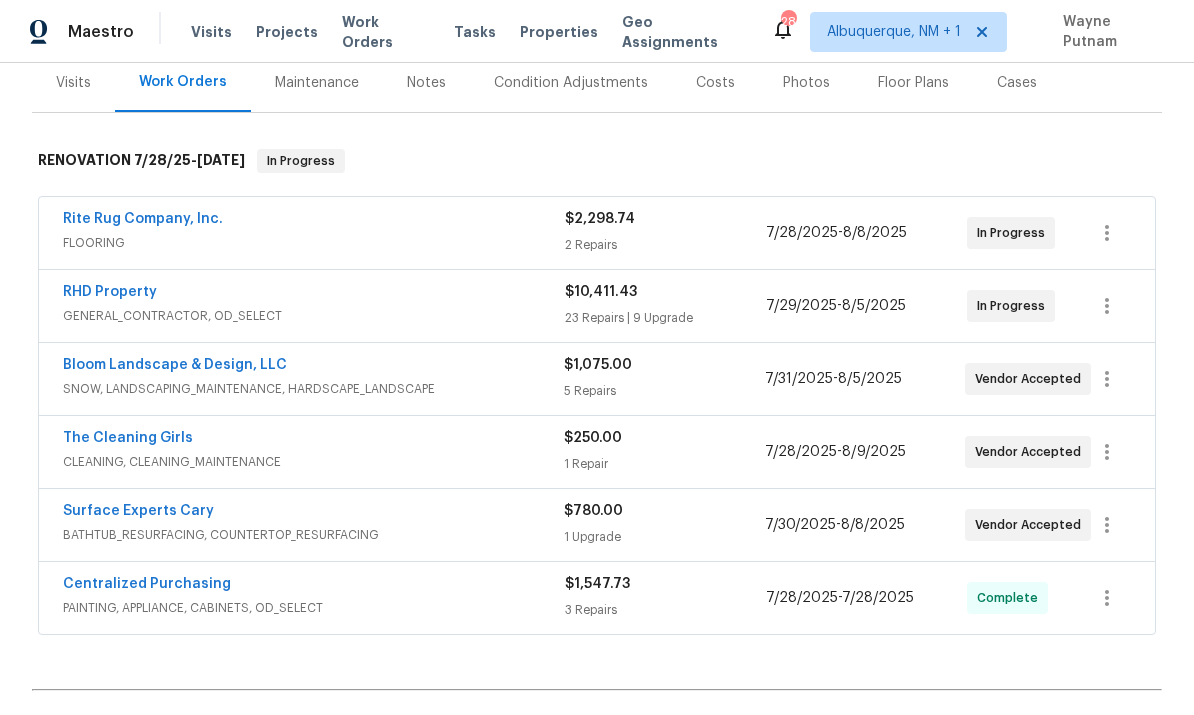 click on "Surface Experts Cary" at bounding box center [138, 511] 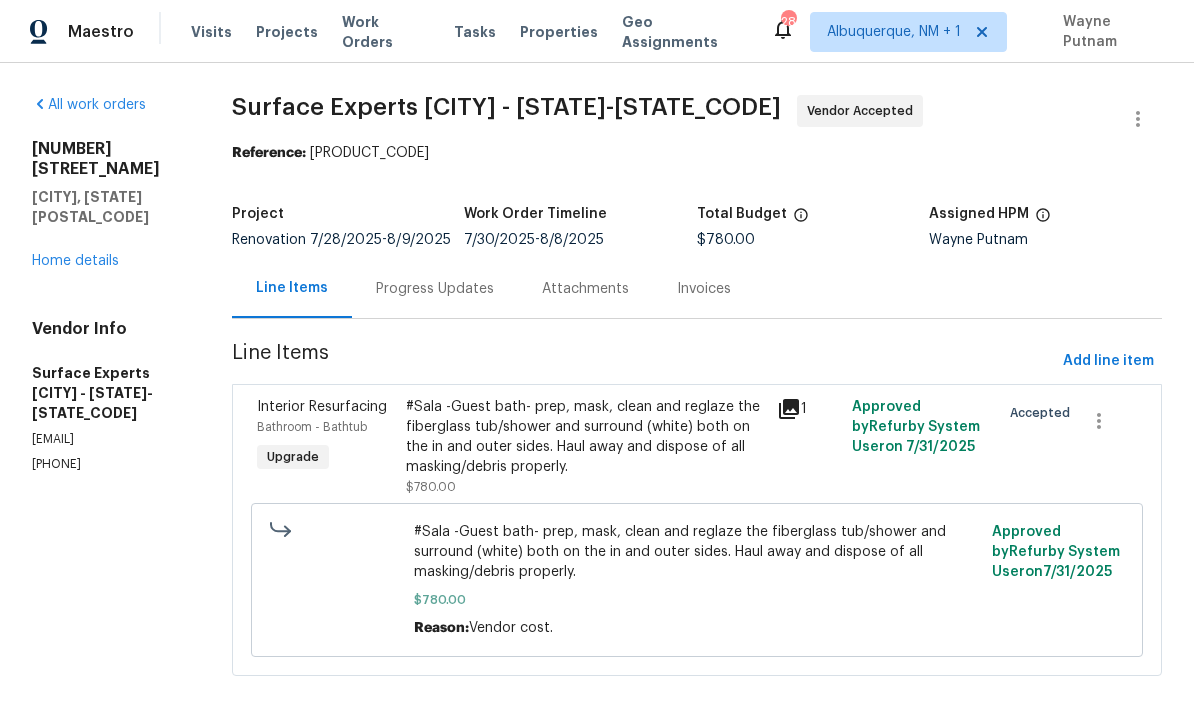 click on "Progress Updates" at bounding box center (435, 289) 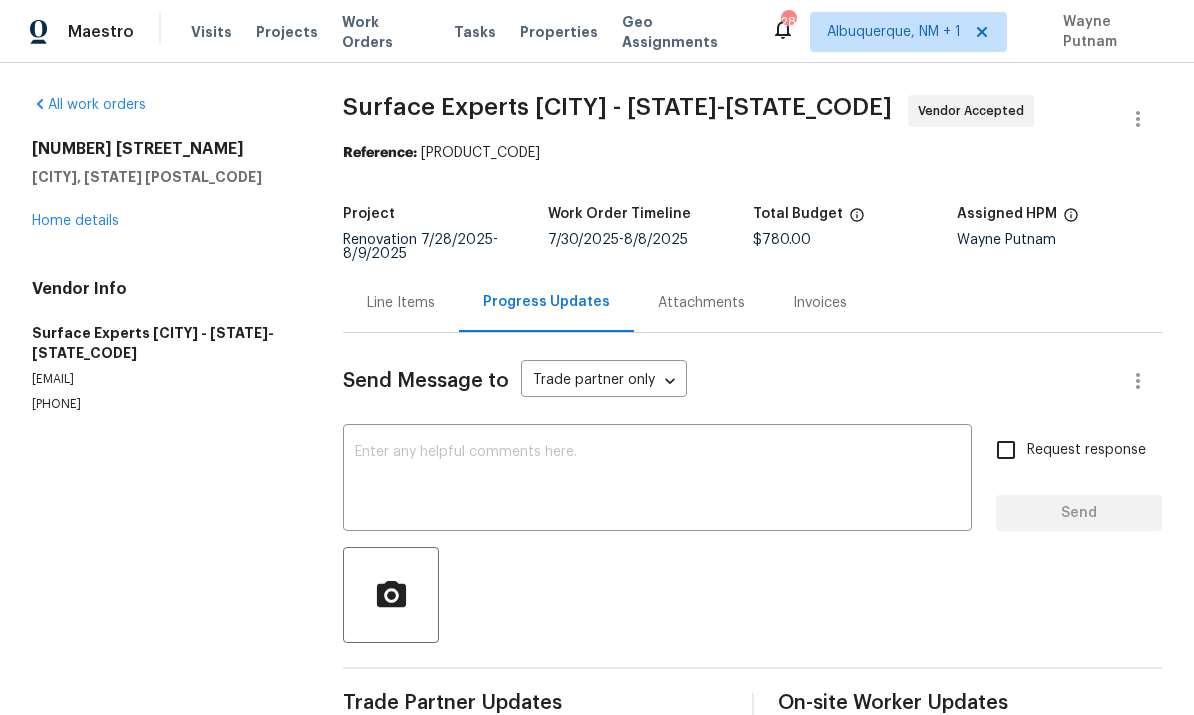 scroll, scrollTop: 0, scrollLeft: 0, axis: both 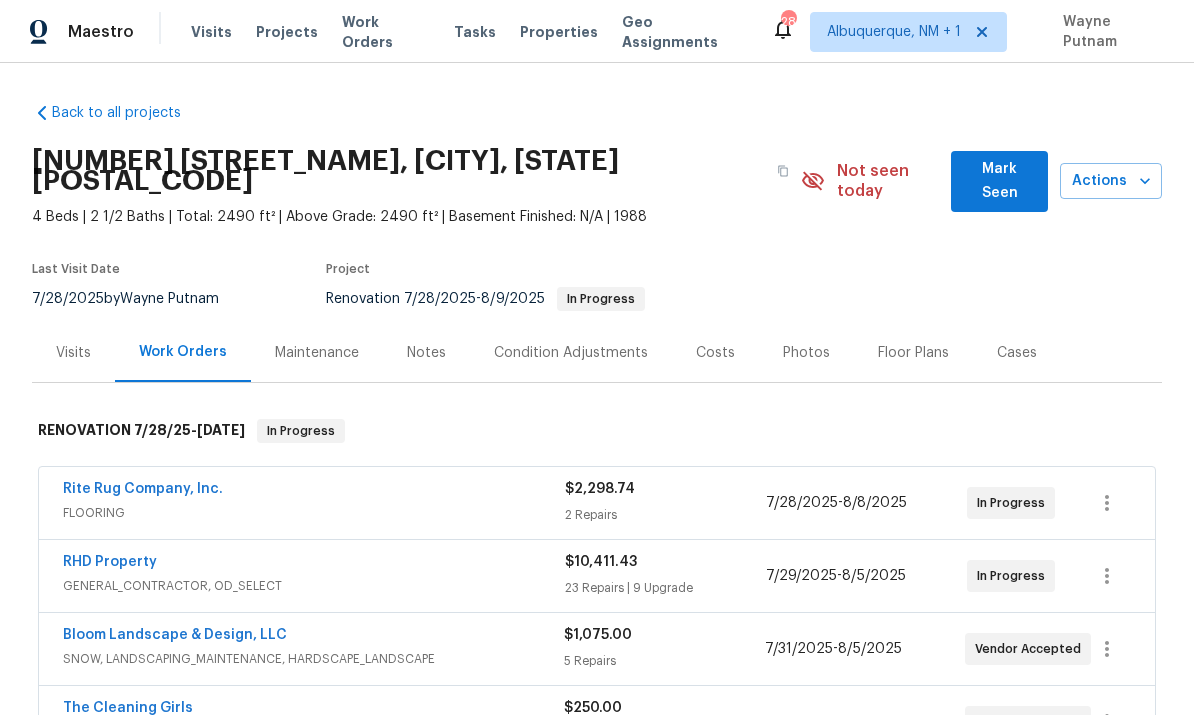 click on "RHD Property" at bounding box center [110, 562] 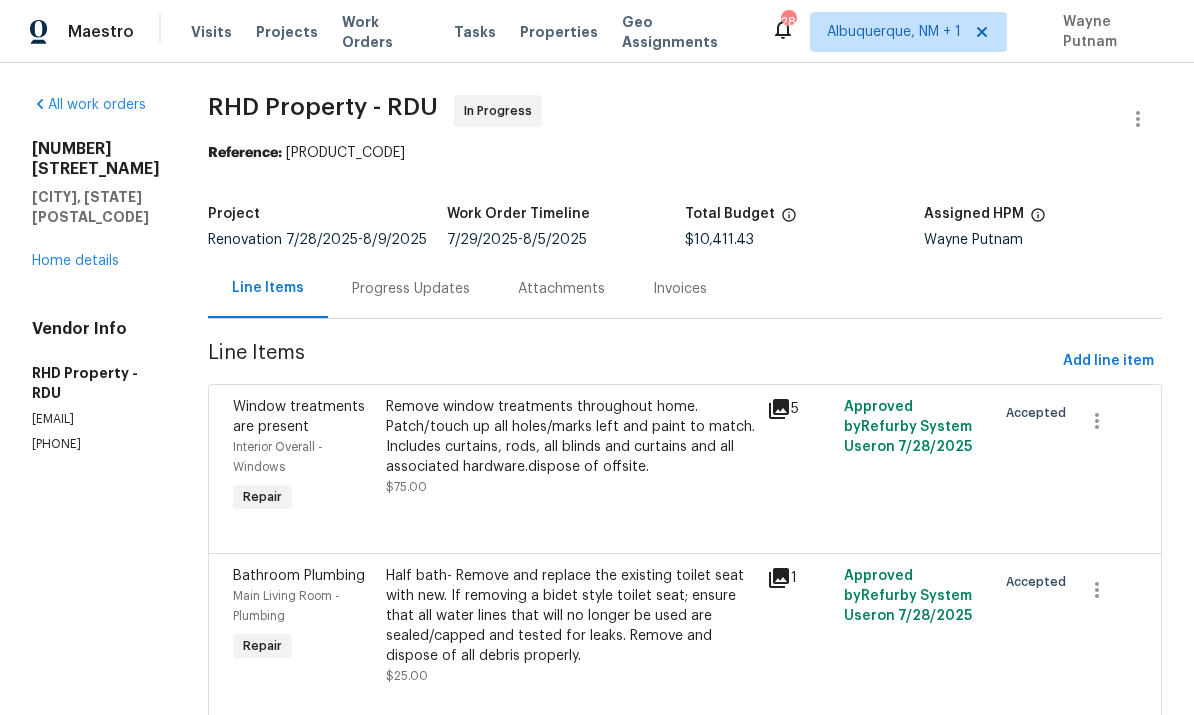 click on "Progress Updates" at bounding box center [411, 288] 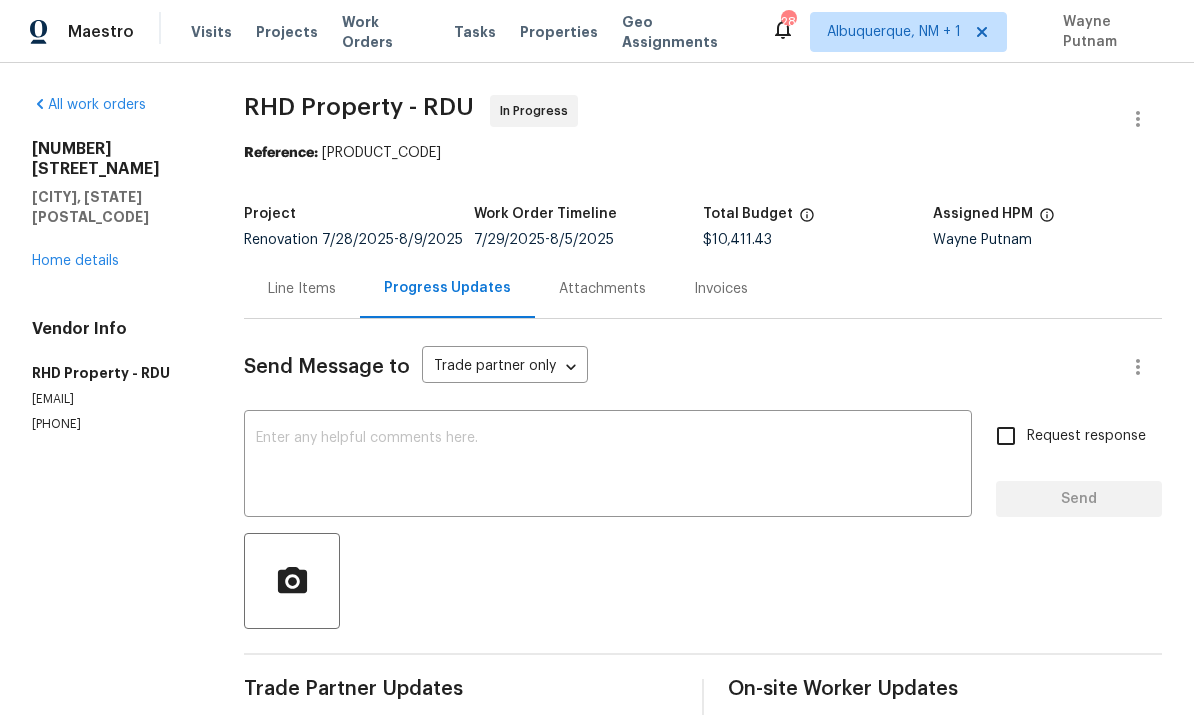 scroll, scrollTop: -1, scrollLeft: 0, axis: vertical 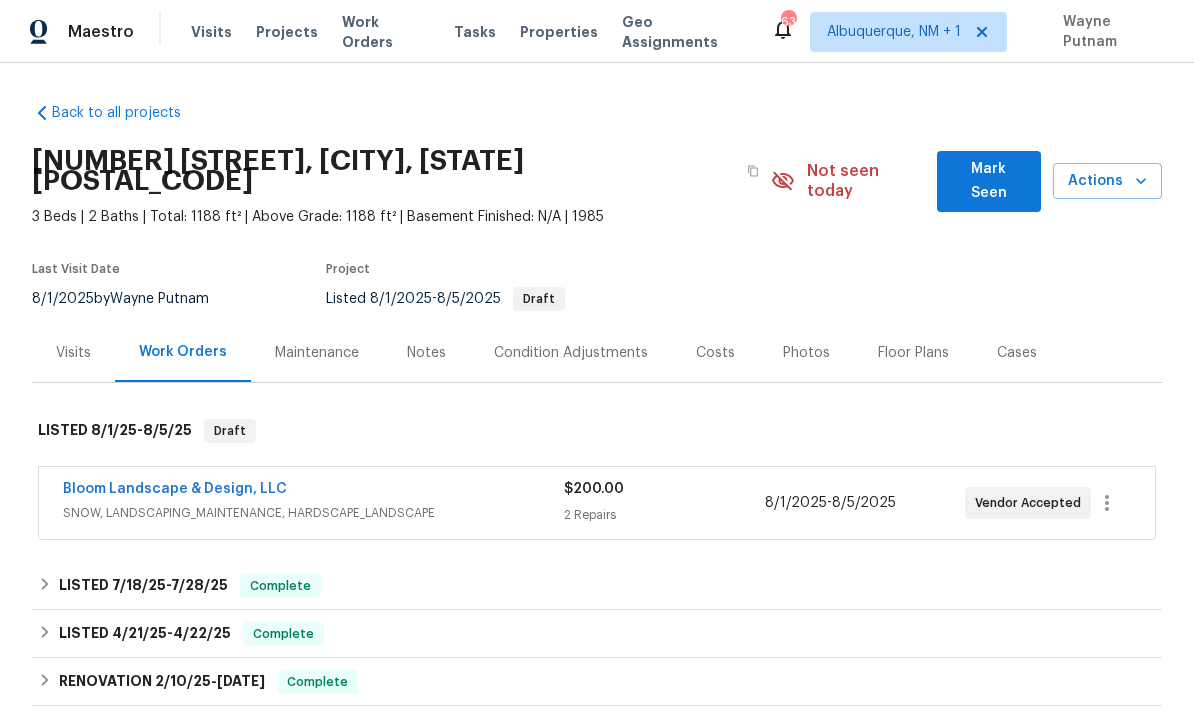 click on "Bloom Landscape & Design, LLC" at bounding box center [175, 489] 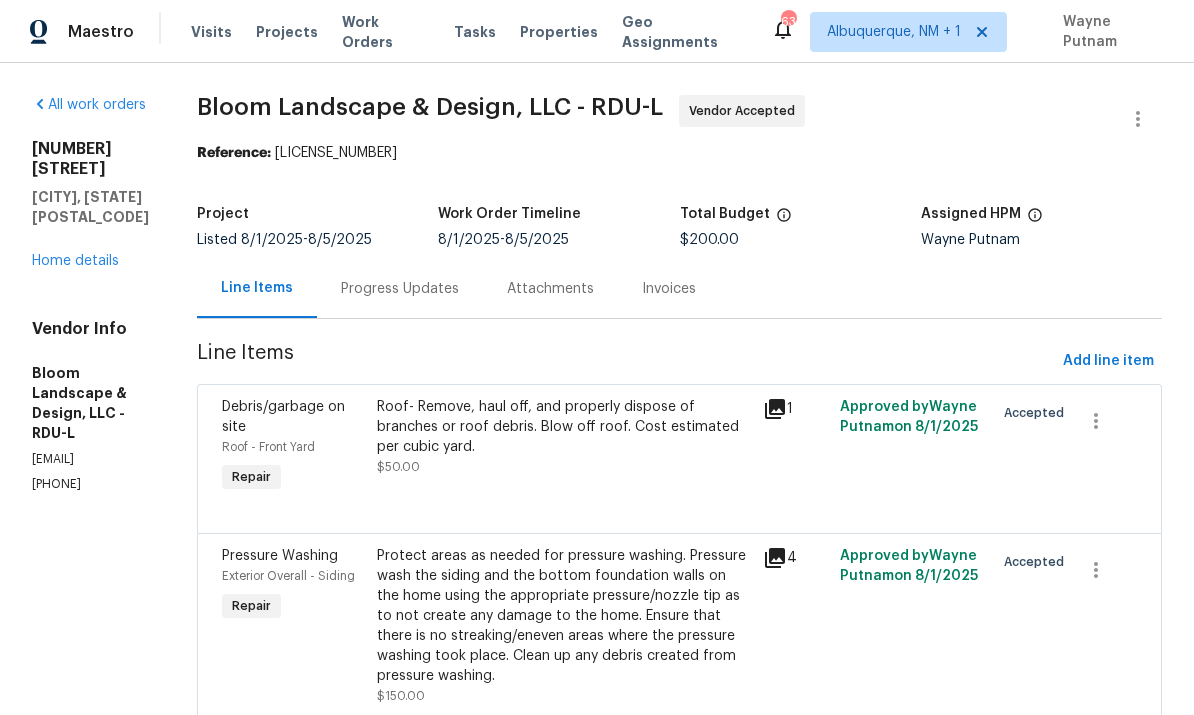 click on "Home details" at bounding box center (75, 261) 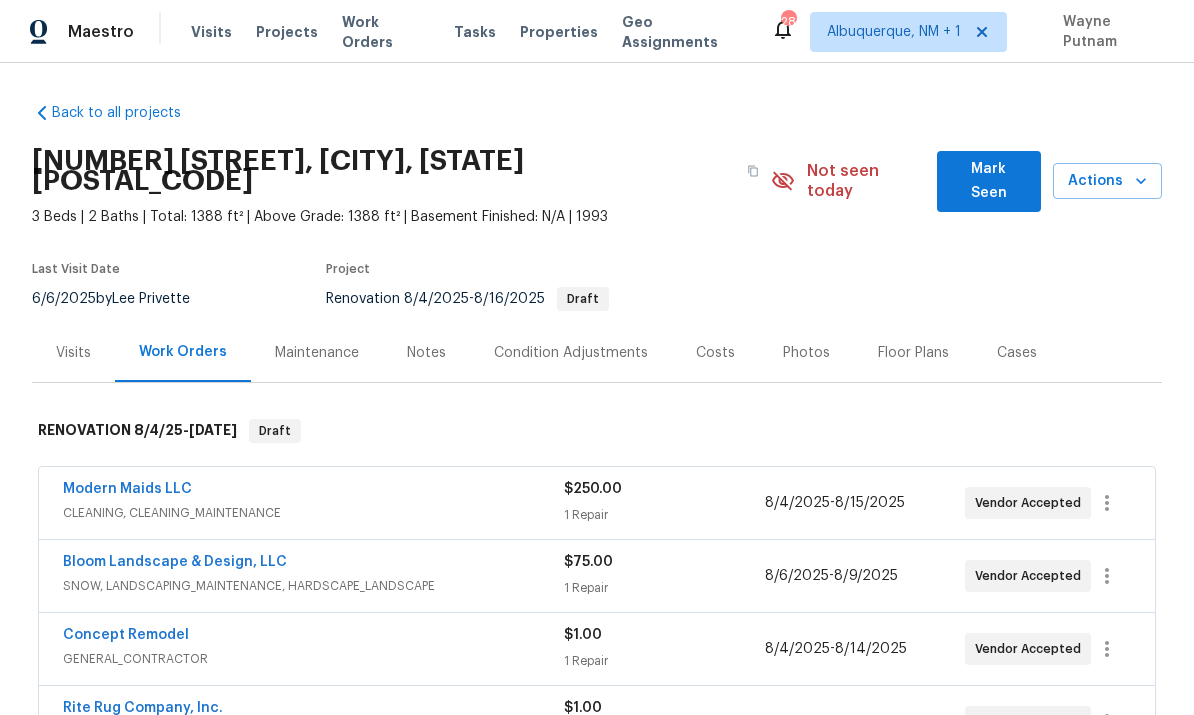 scroll, scrollTop: 47, scrollLeft: 0, axis: vertical 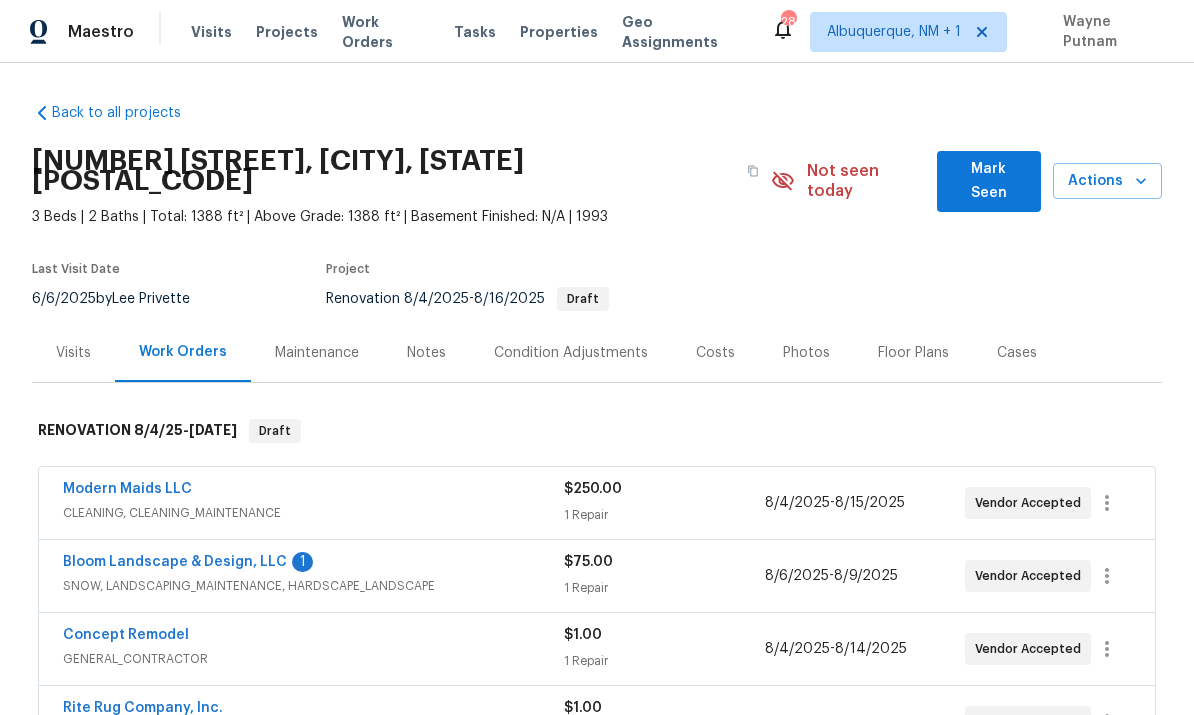 click on "Bloom Landscape & Design, LLC" at bounding box center [175, 562] 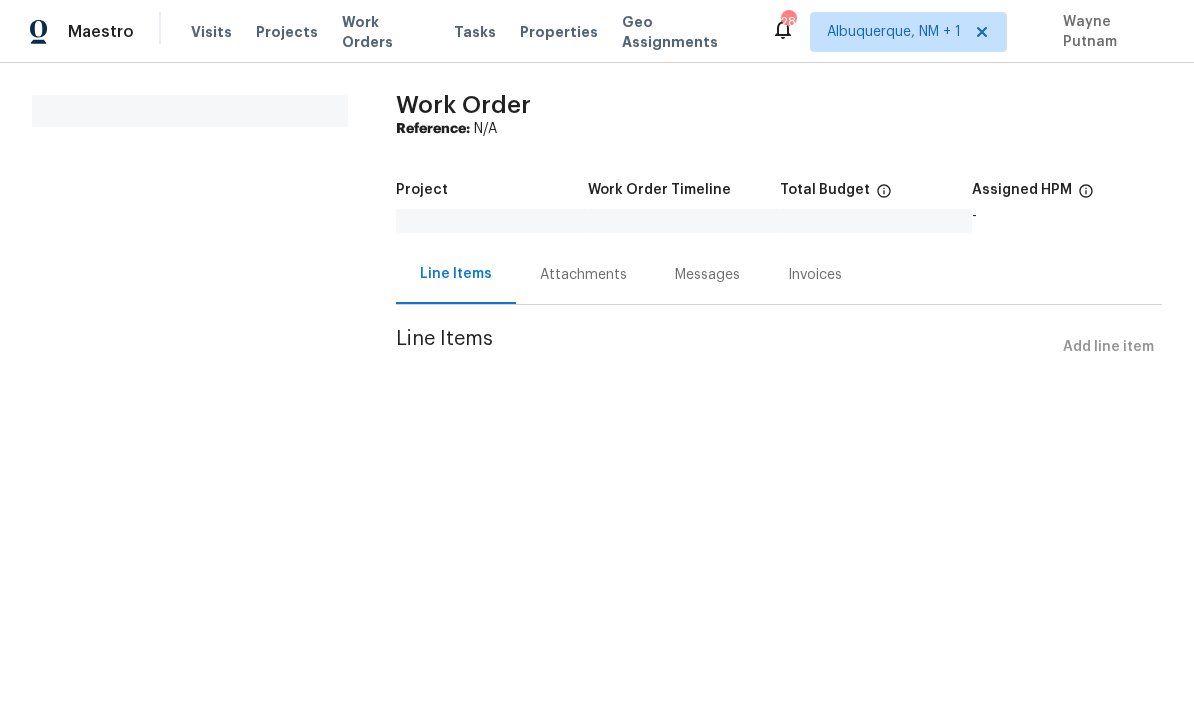 scroll, scrollTop: 0, scrollLeft: 0, axis: both 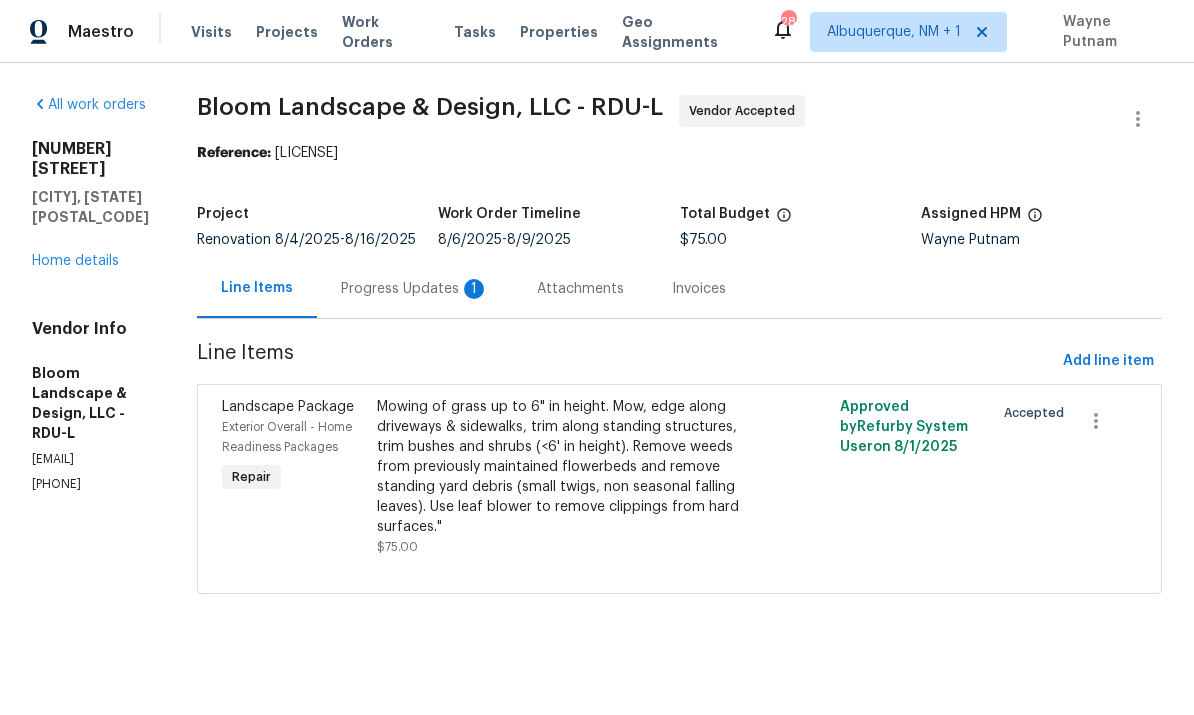 click on "Progress Updates 1" at bounding box center (415, 289) 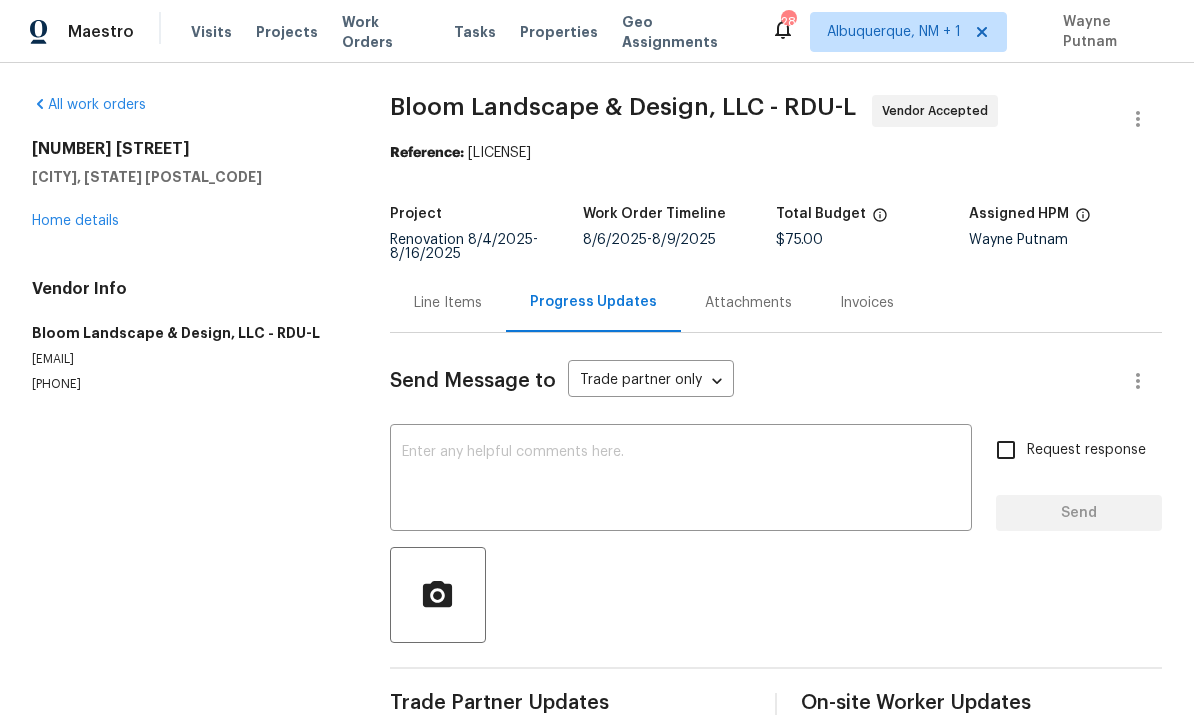 scroll, scrollTop: 0, scrollLeft: 0, axis: both 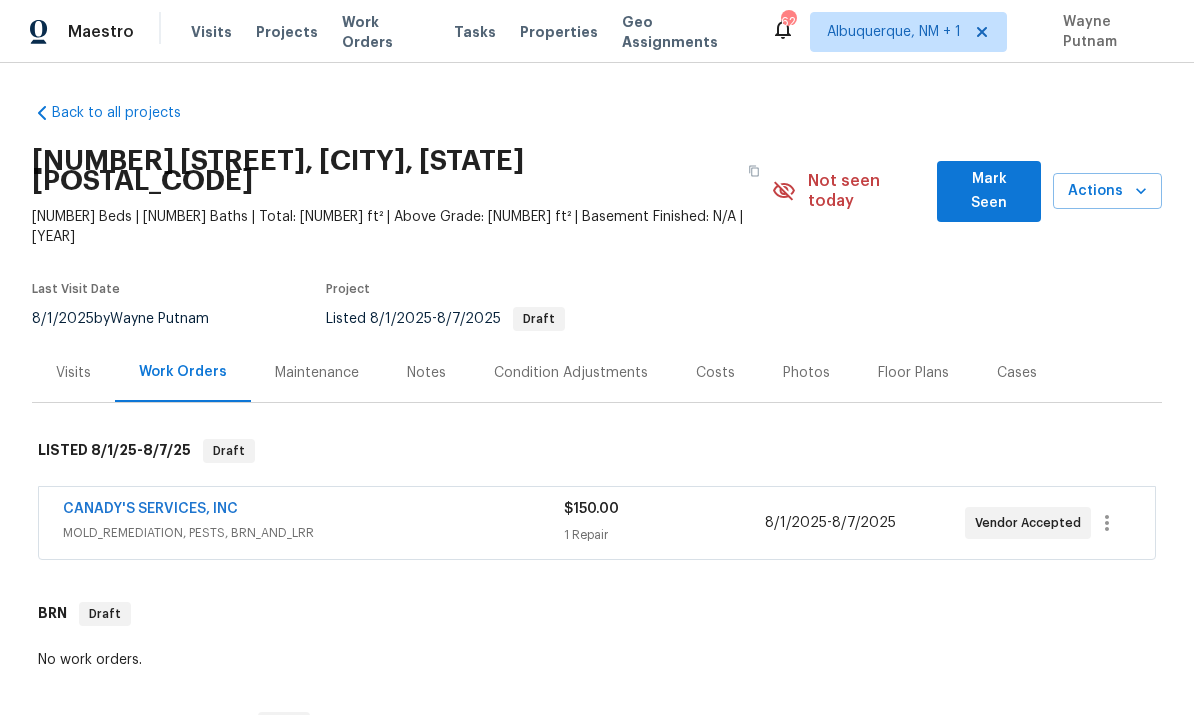 click on "CANADY'S SERVICES, INC" at bounding box center [150, 509] 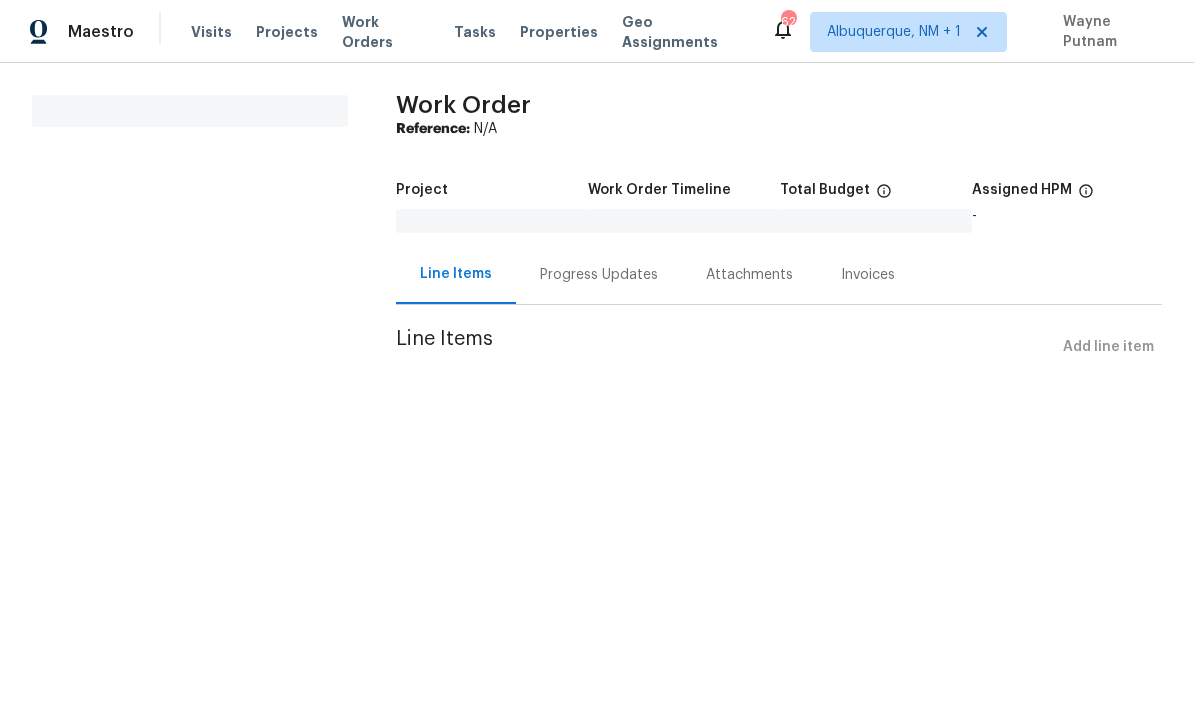 scroll, scrollTop: 0, scrollLeft: 0, axis: both 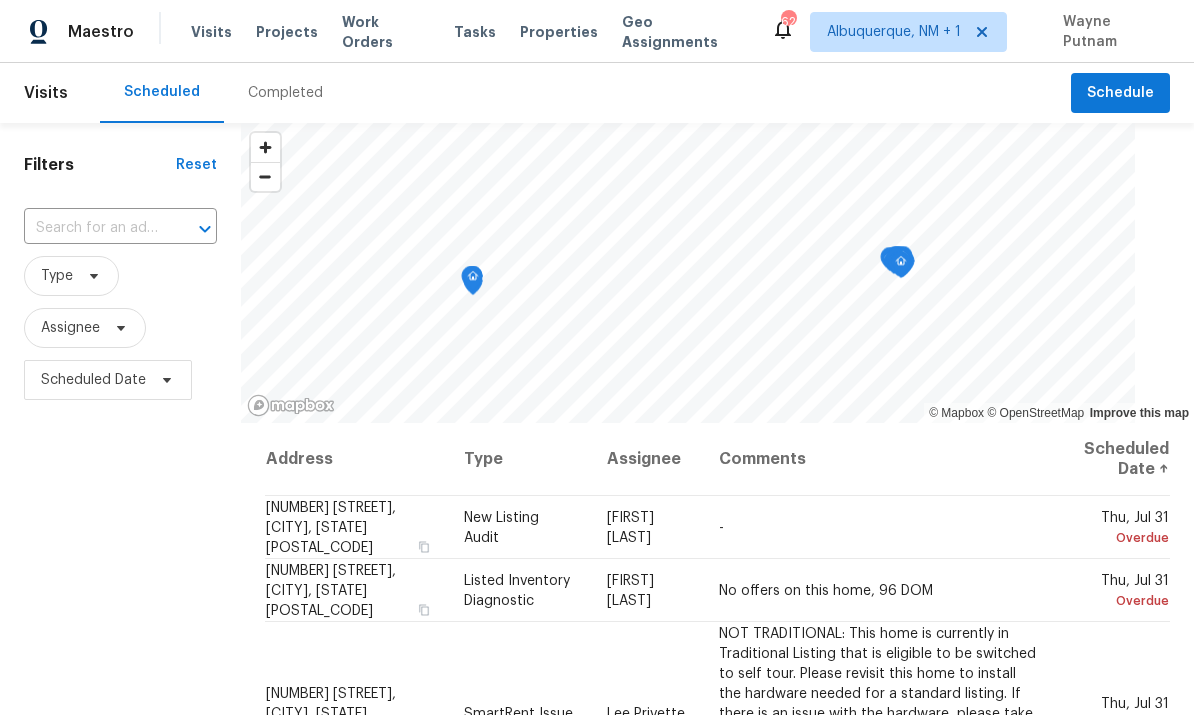 click at bounding box center (92, 228) 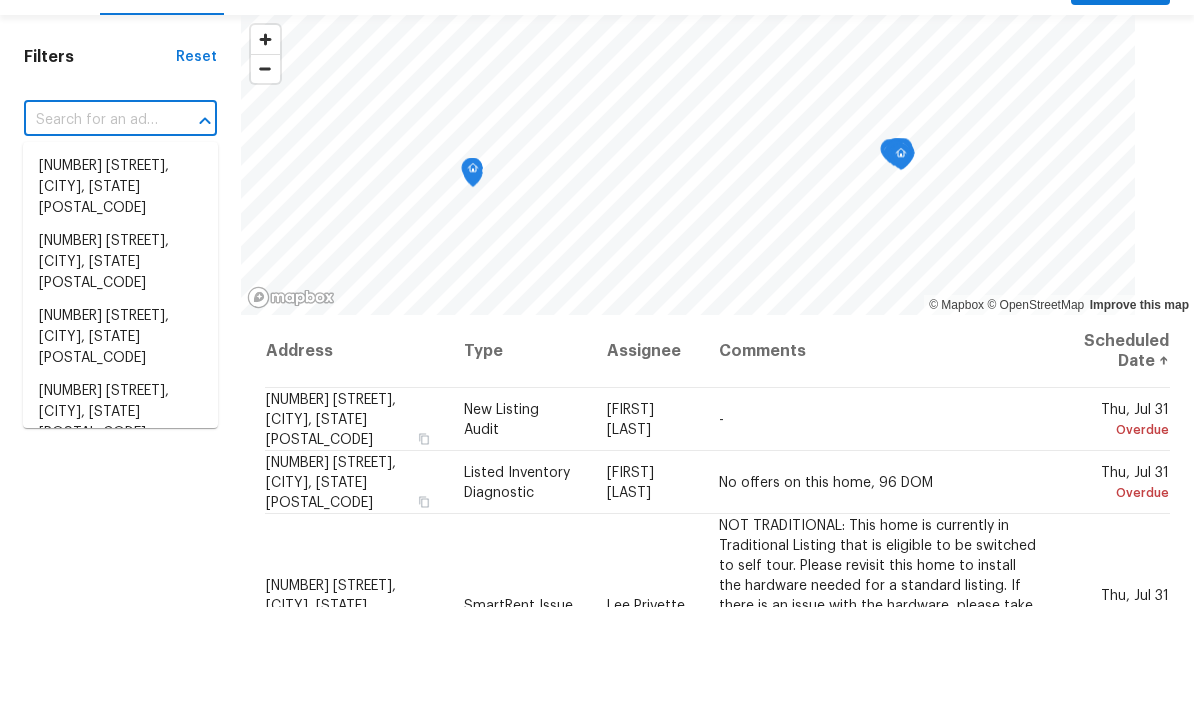 scroll, scrollTop: 75, scrollLeft: 0, axis: vertical 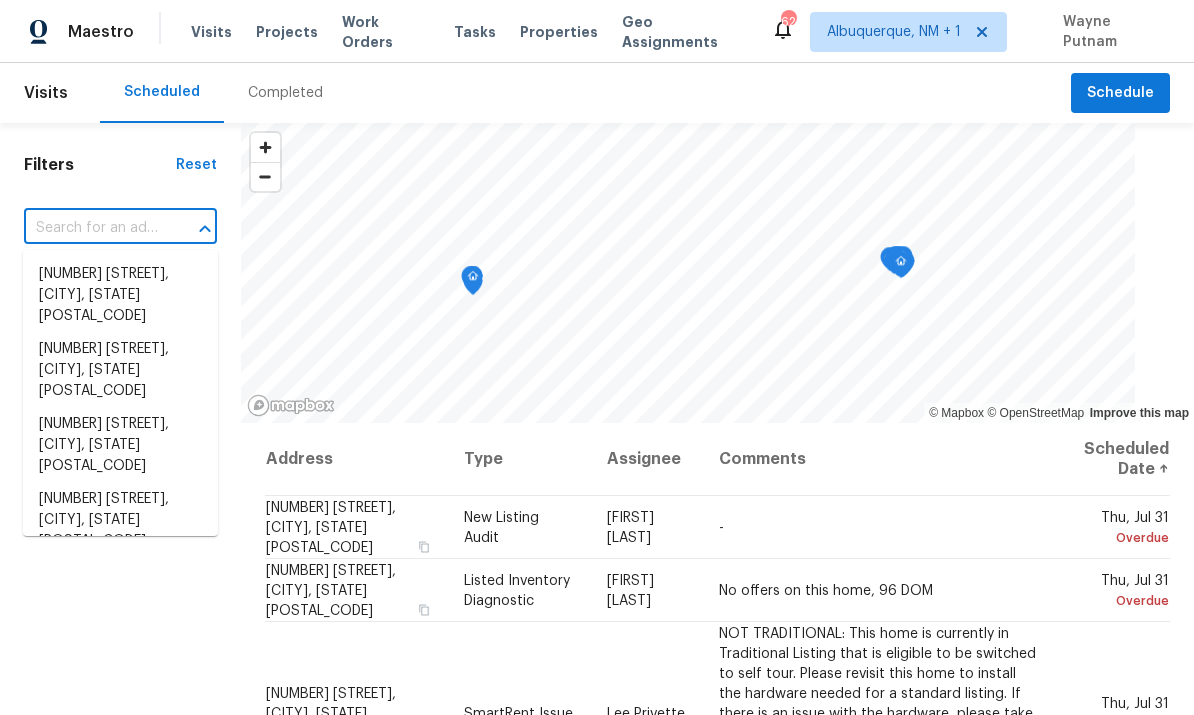 click at bounding box center [92, 228] 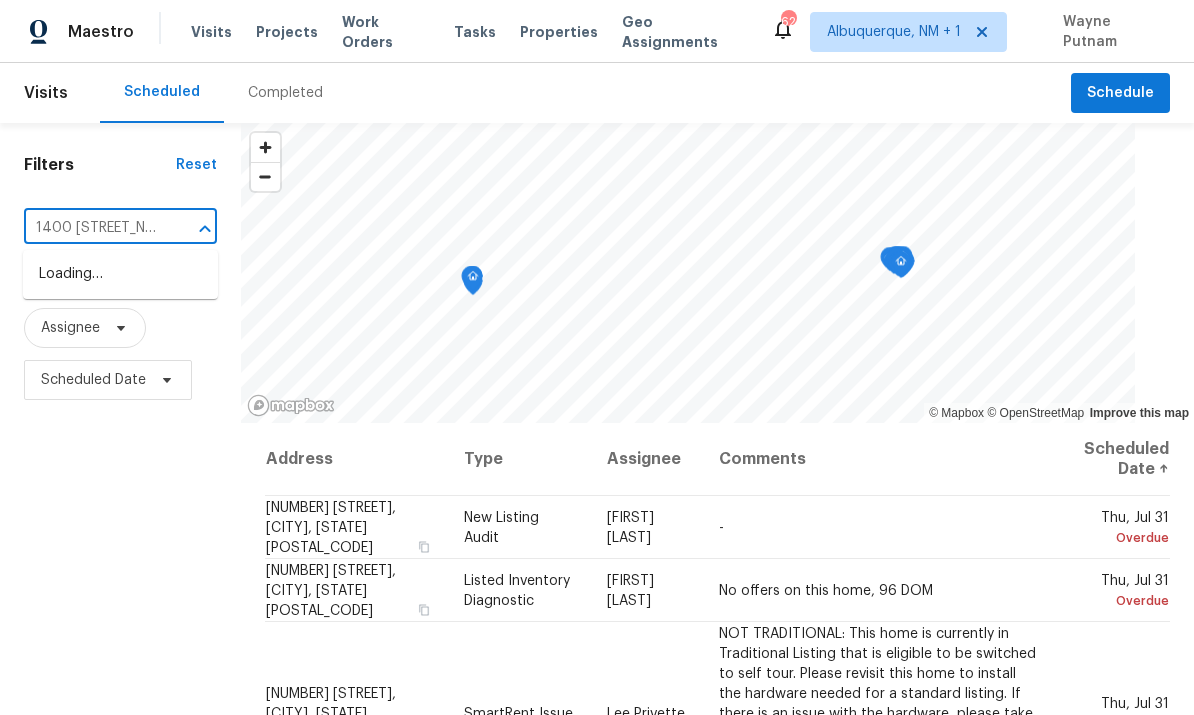 type on "1400 woods" 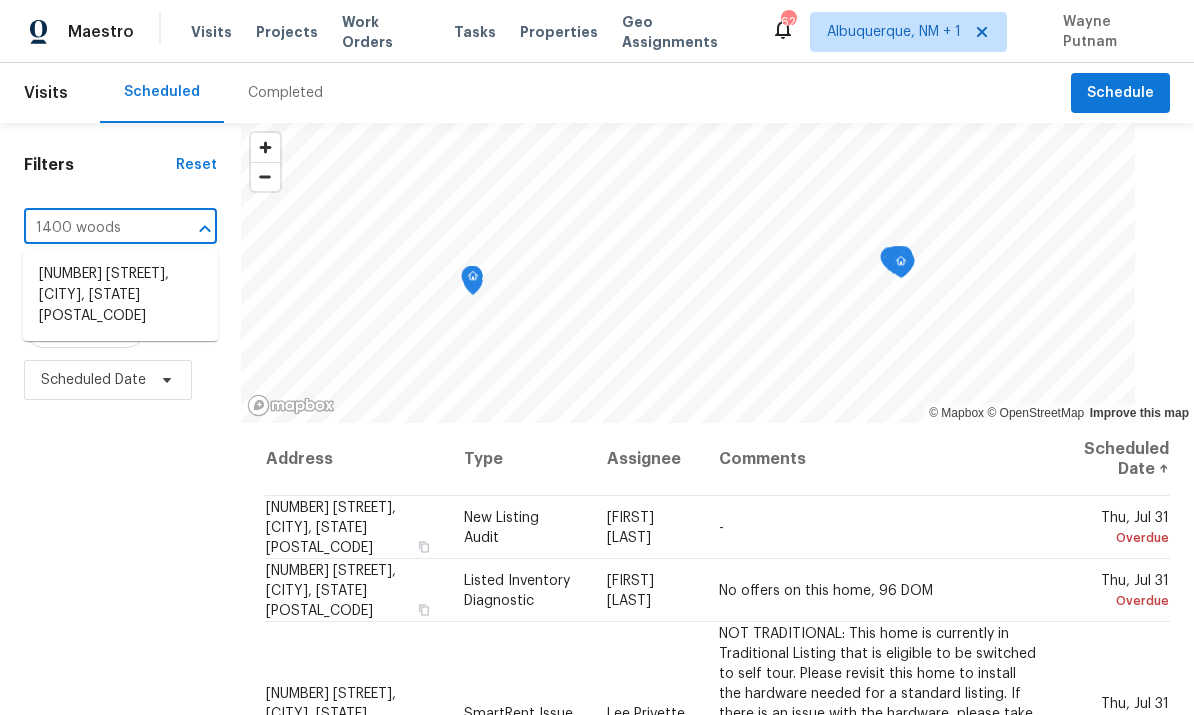 click on "[NUMBER] [STREET], [CITY], [STATE] [POSTAL_CODE]" at bounding box center (120, 295) 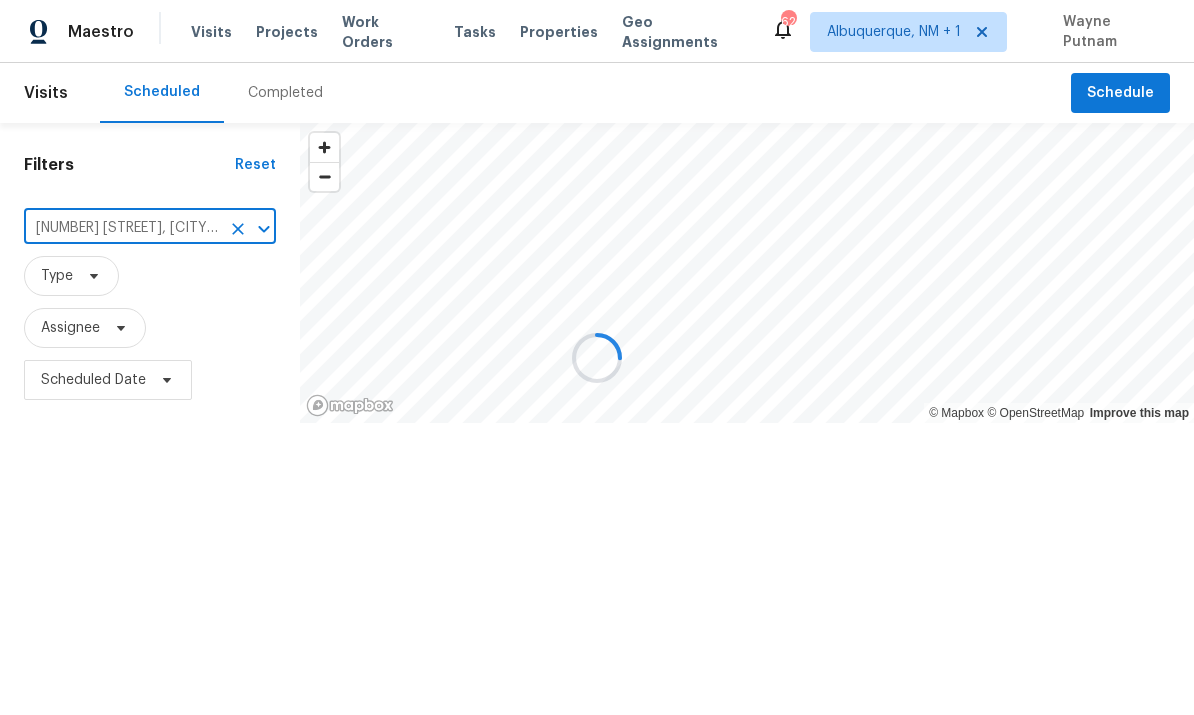 scroll, scrollTop: 0, scrollLeft: 0, axis: both 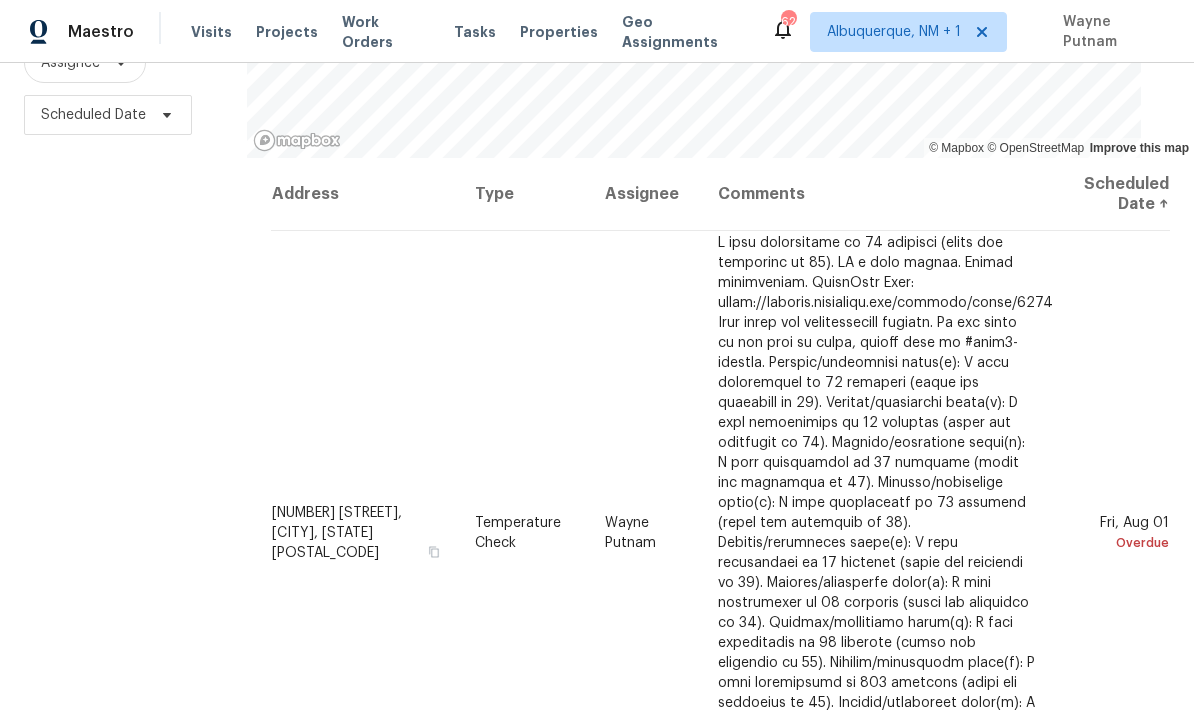 click 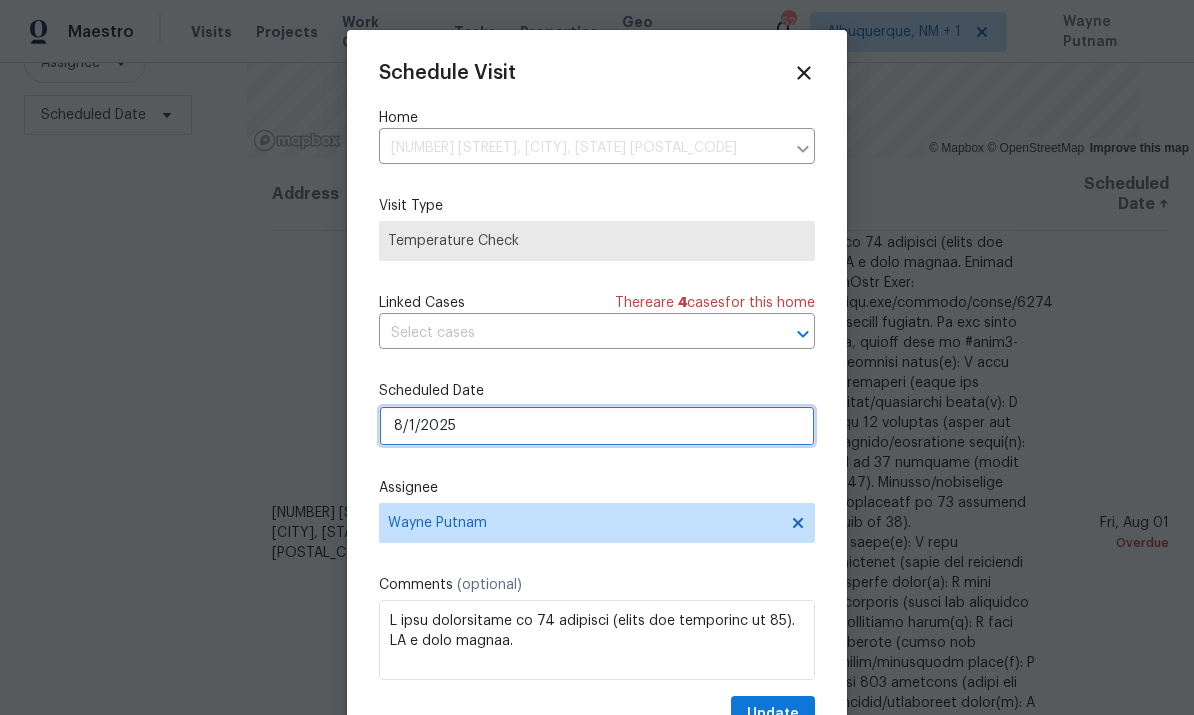 click on "8/1/2025" at bounding box center (597, 426) 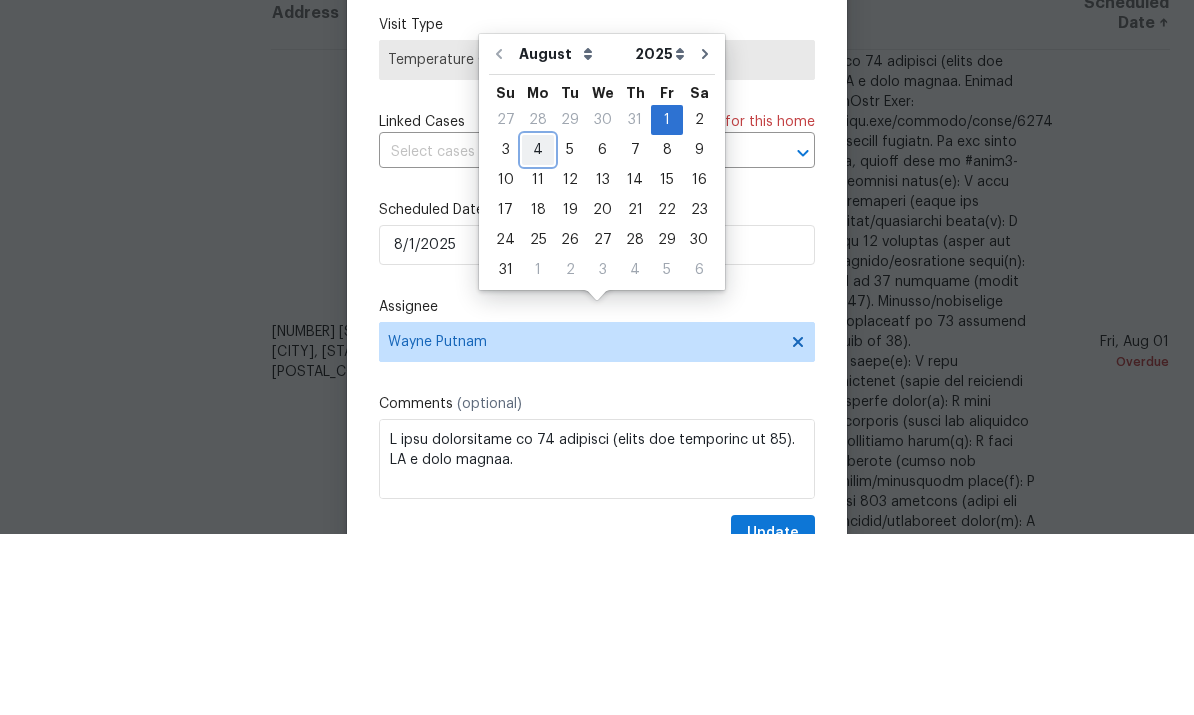 click on "4" at bounding box center [538, 331] 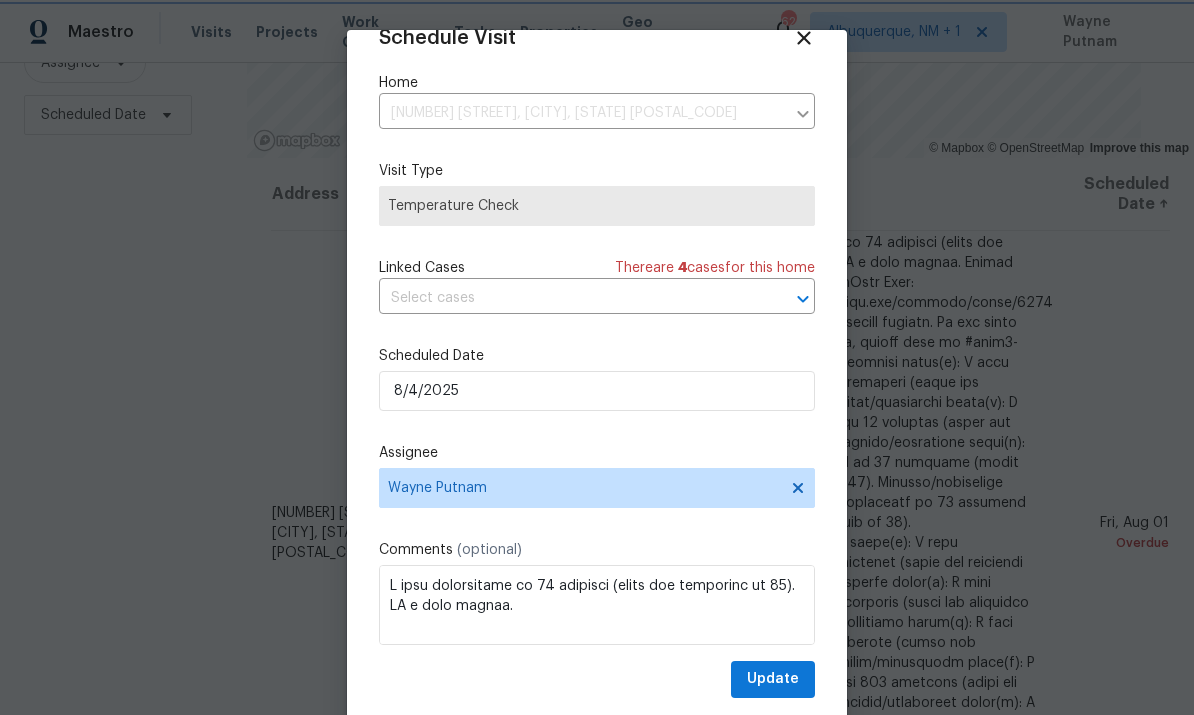 scroll, scrollTop: 39, scrollLeft: 0, axis: vertical 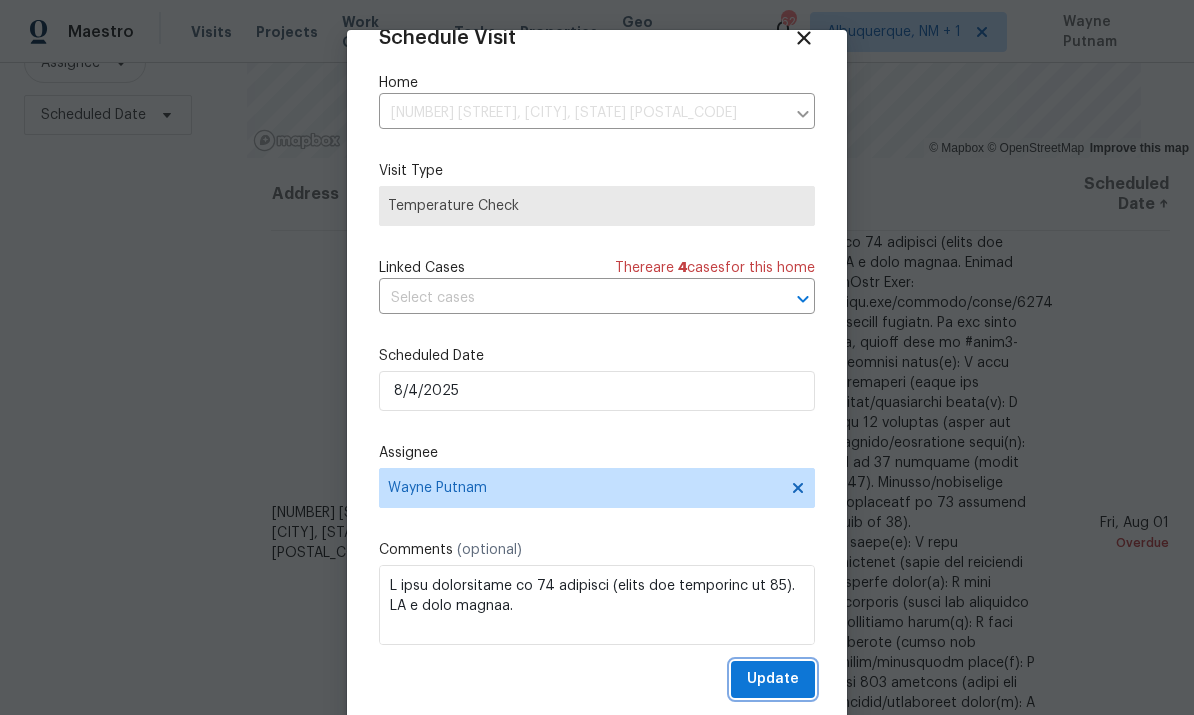 click on "Update" at bounding box center (773, 679) 